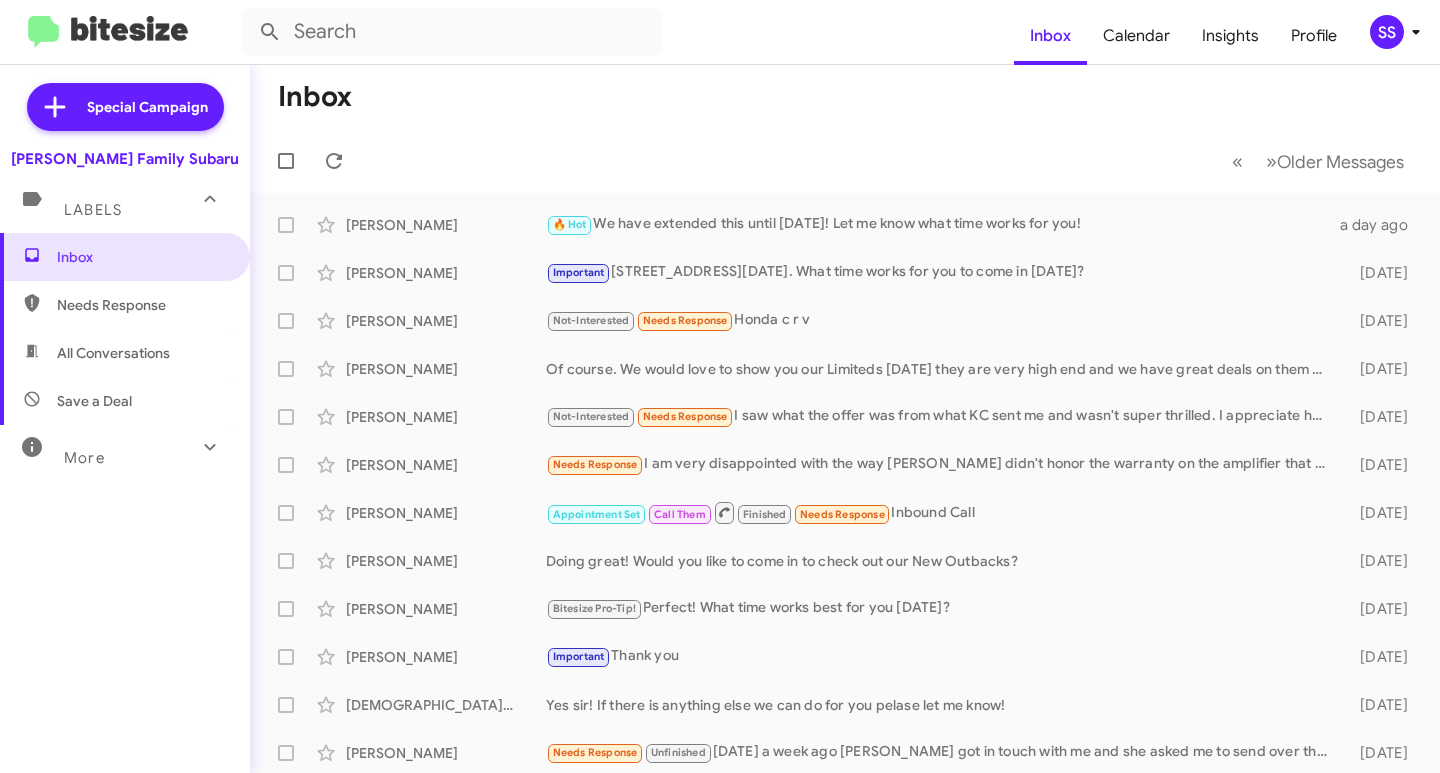 scroll, scrollTop: 0, scrollLeft: 0, axis: both 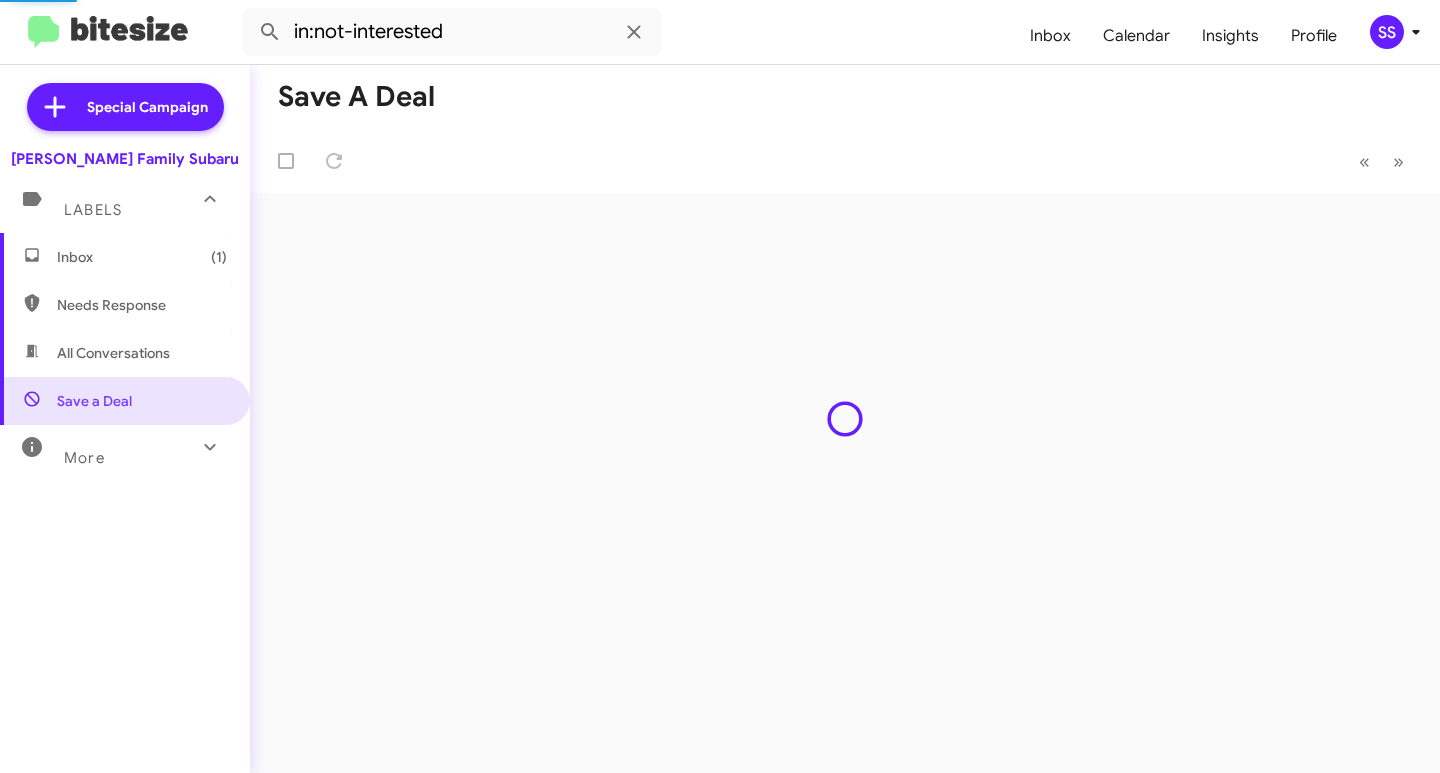 click on "Inbox  (1)" at bounding box center (125, 257) 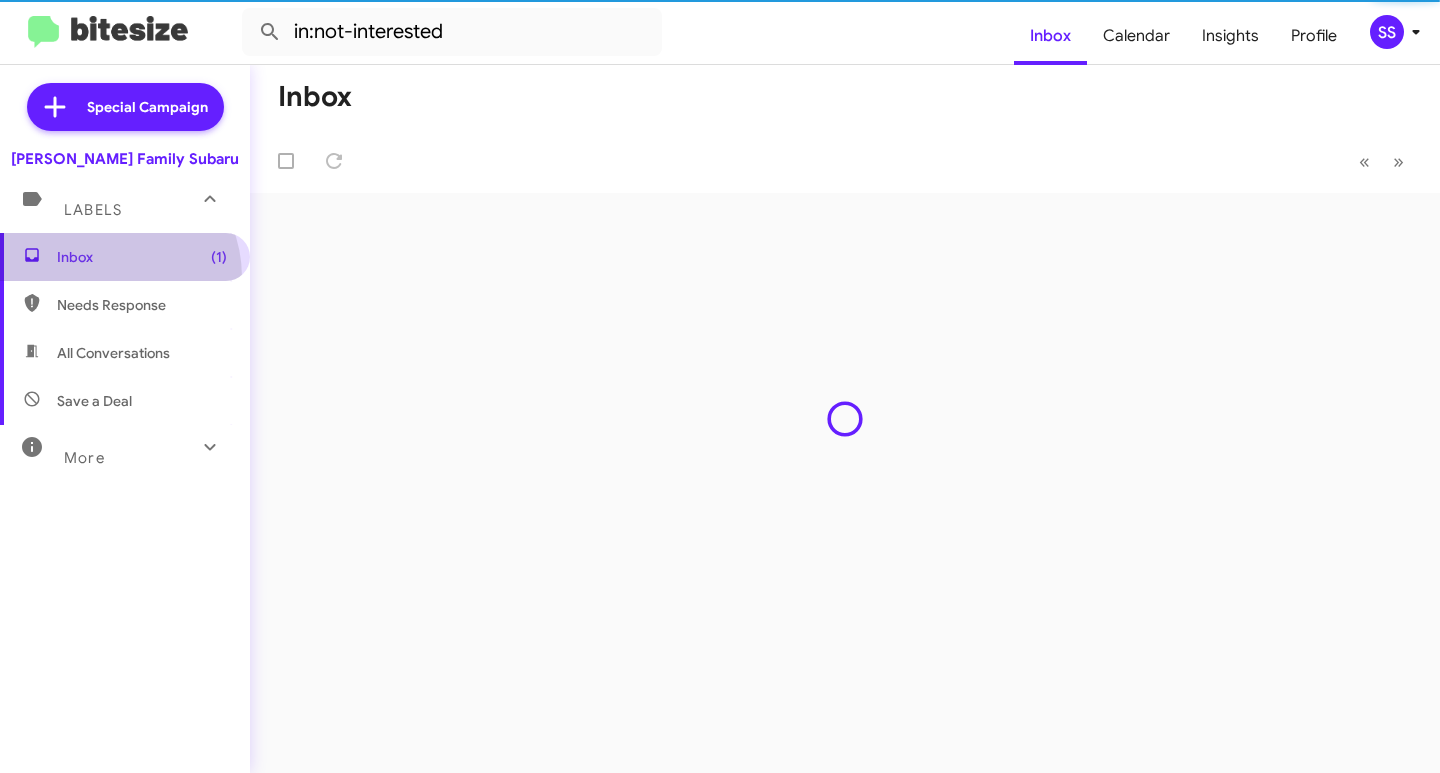 type 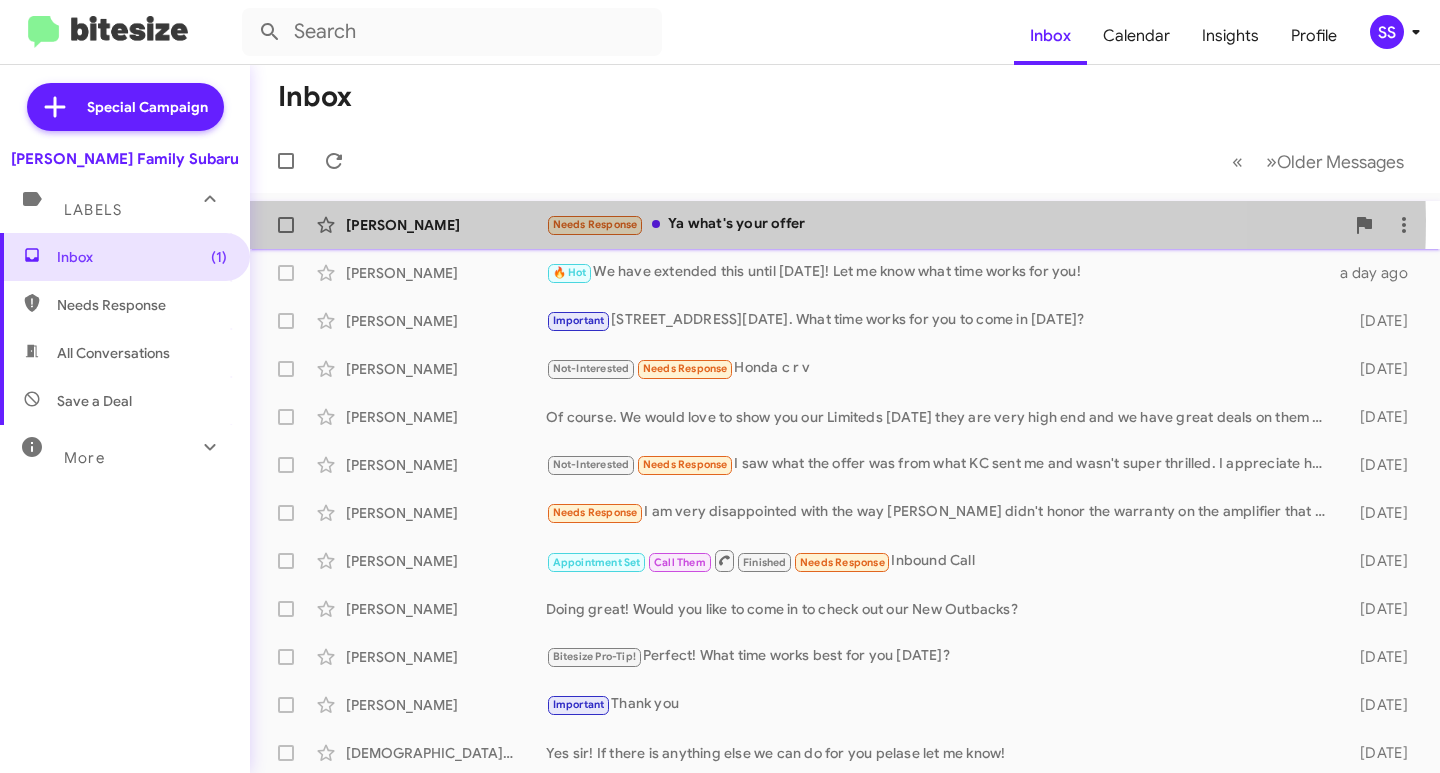 click on "Needs Response   Ya what's your offer" 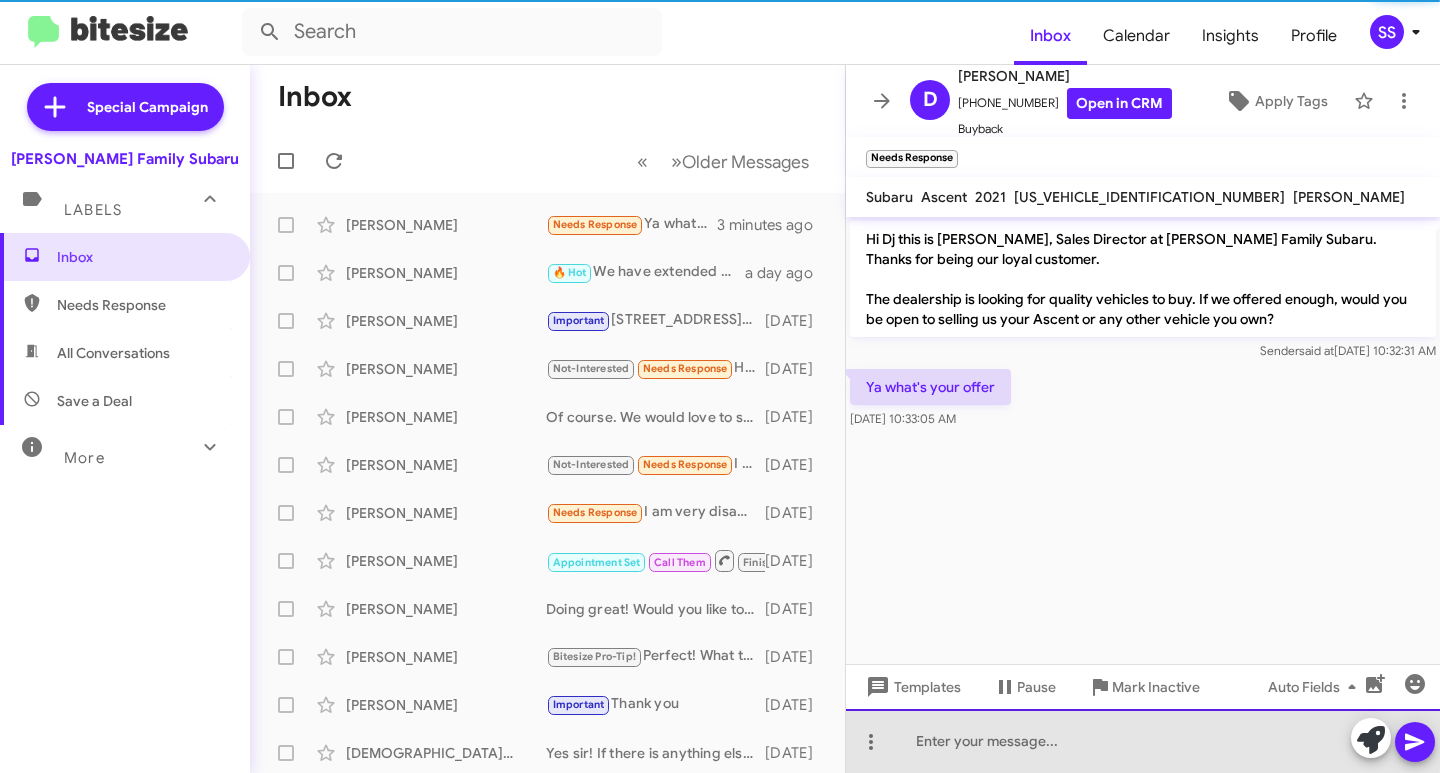 click 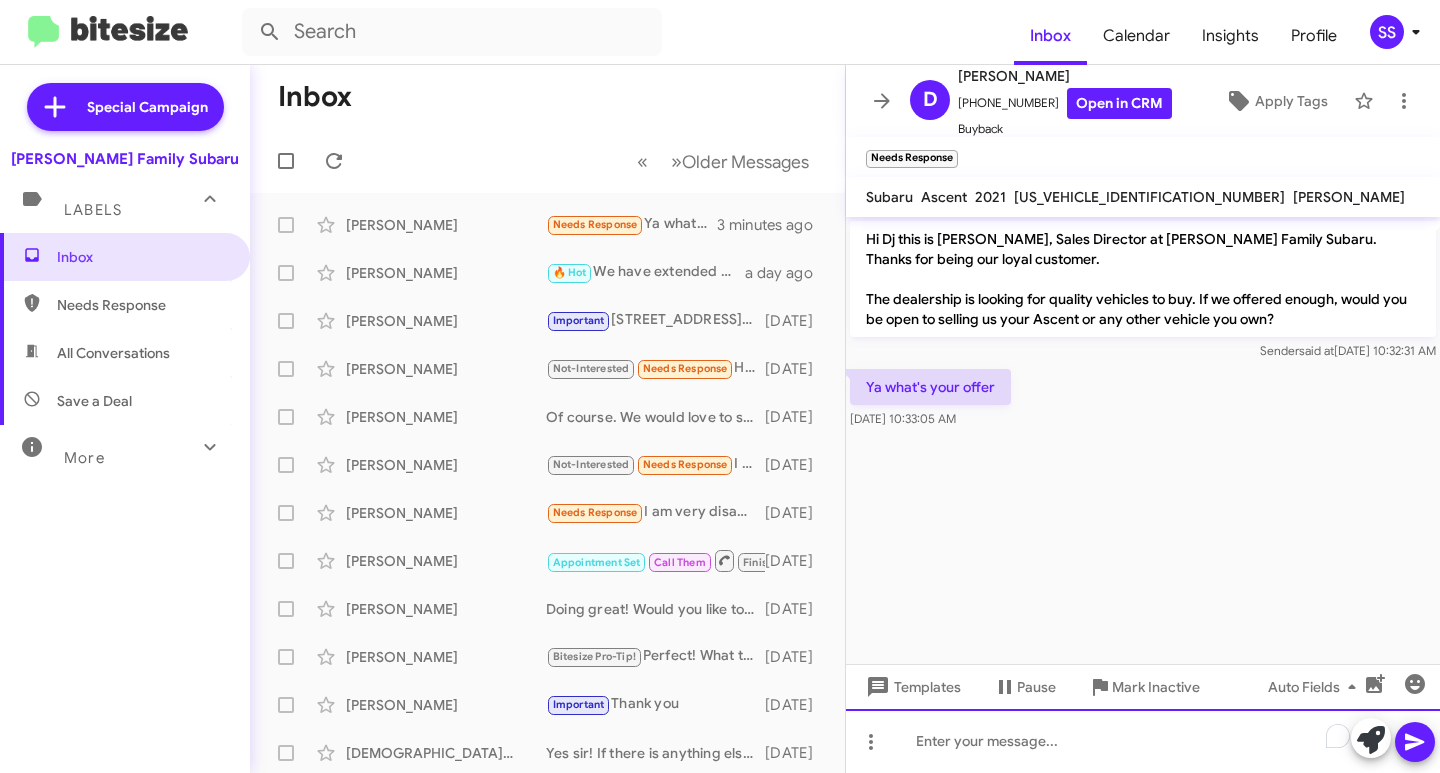 type 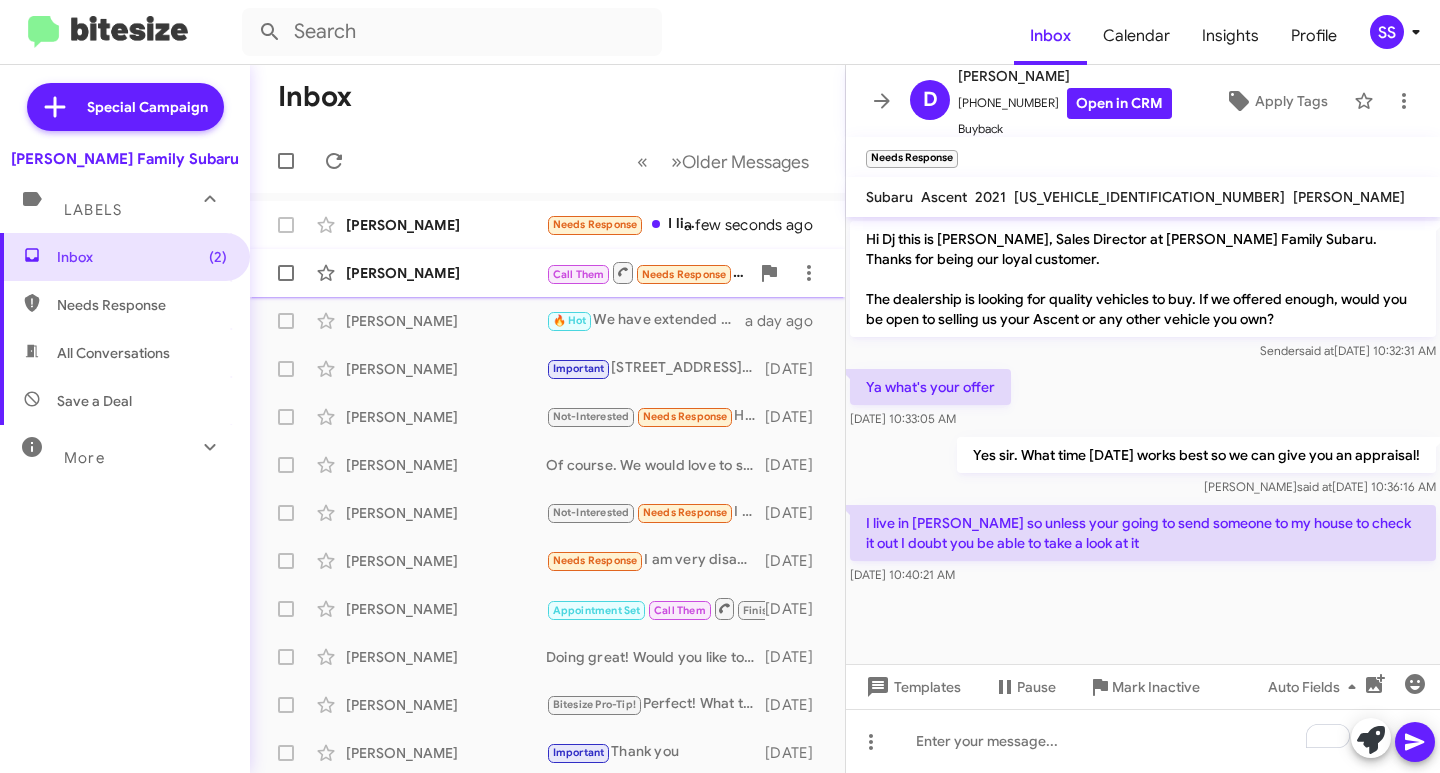 click on "[PERSON_NAME]" 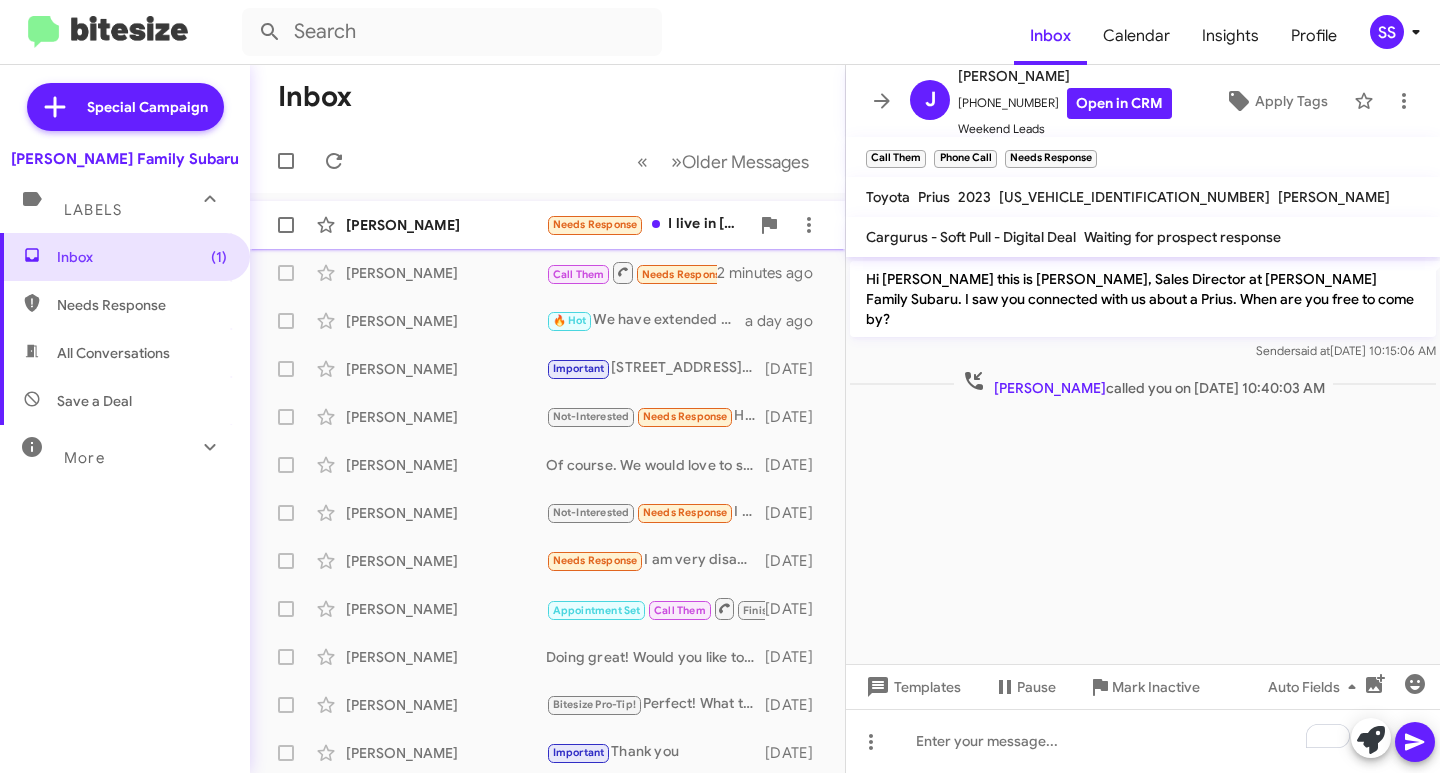 click on "[PERSON_NAME]" 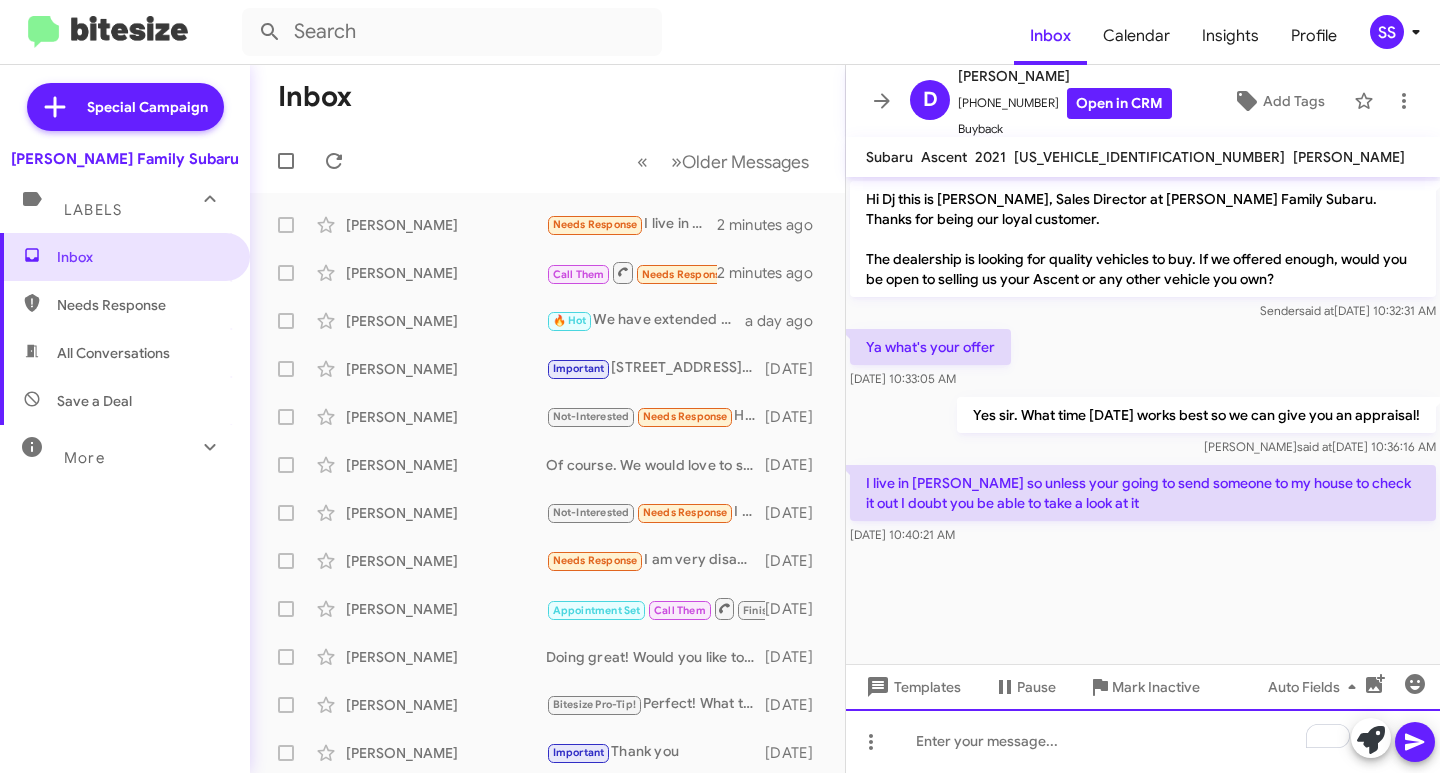 click 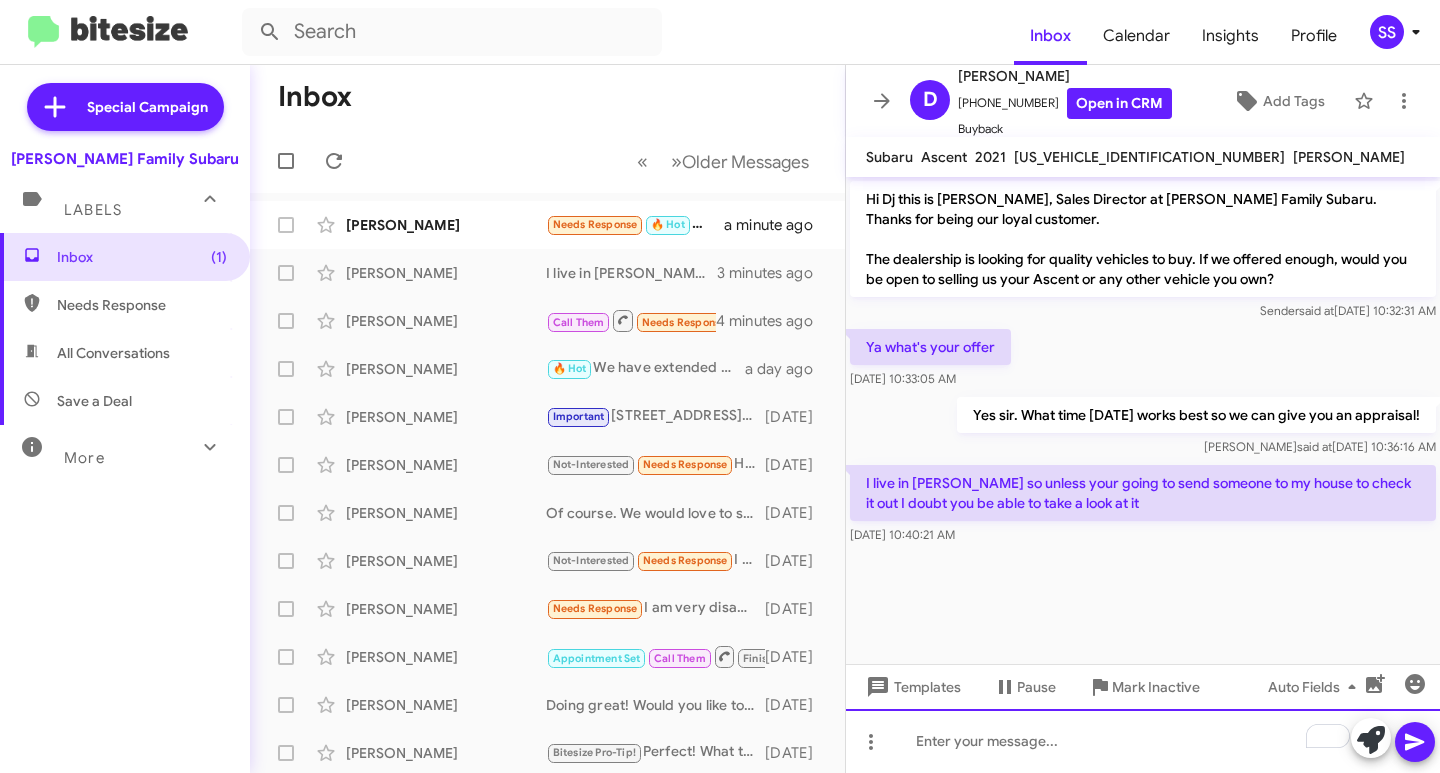 click 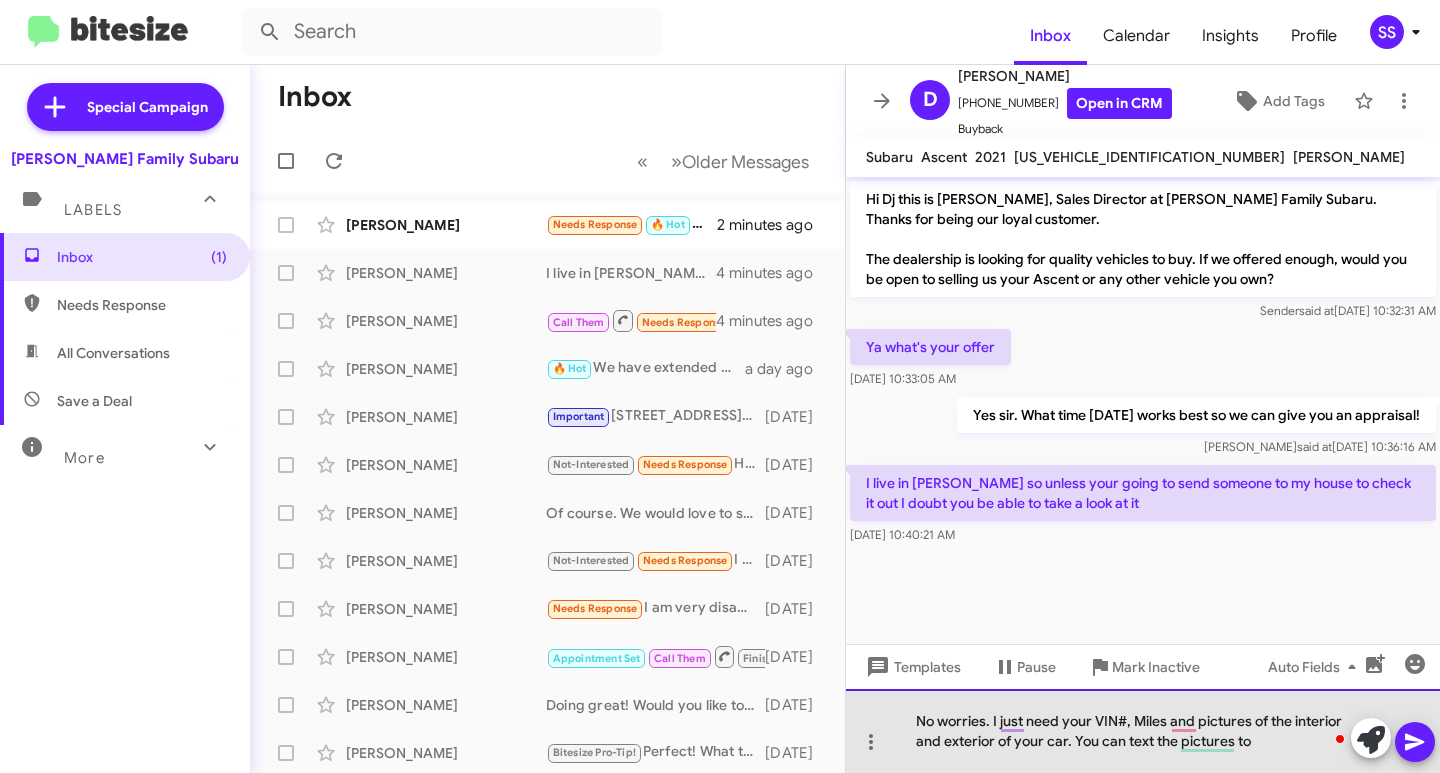 drag, startPoint x: 1255, startPoint y: 753, endPoint x: 1080, endPoint y: 760, distance: 175.13994 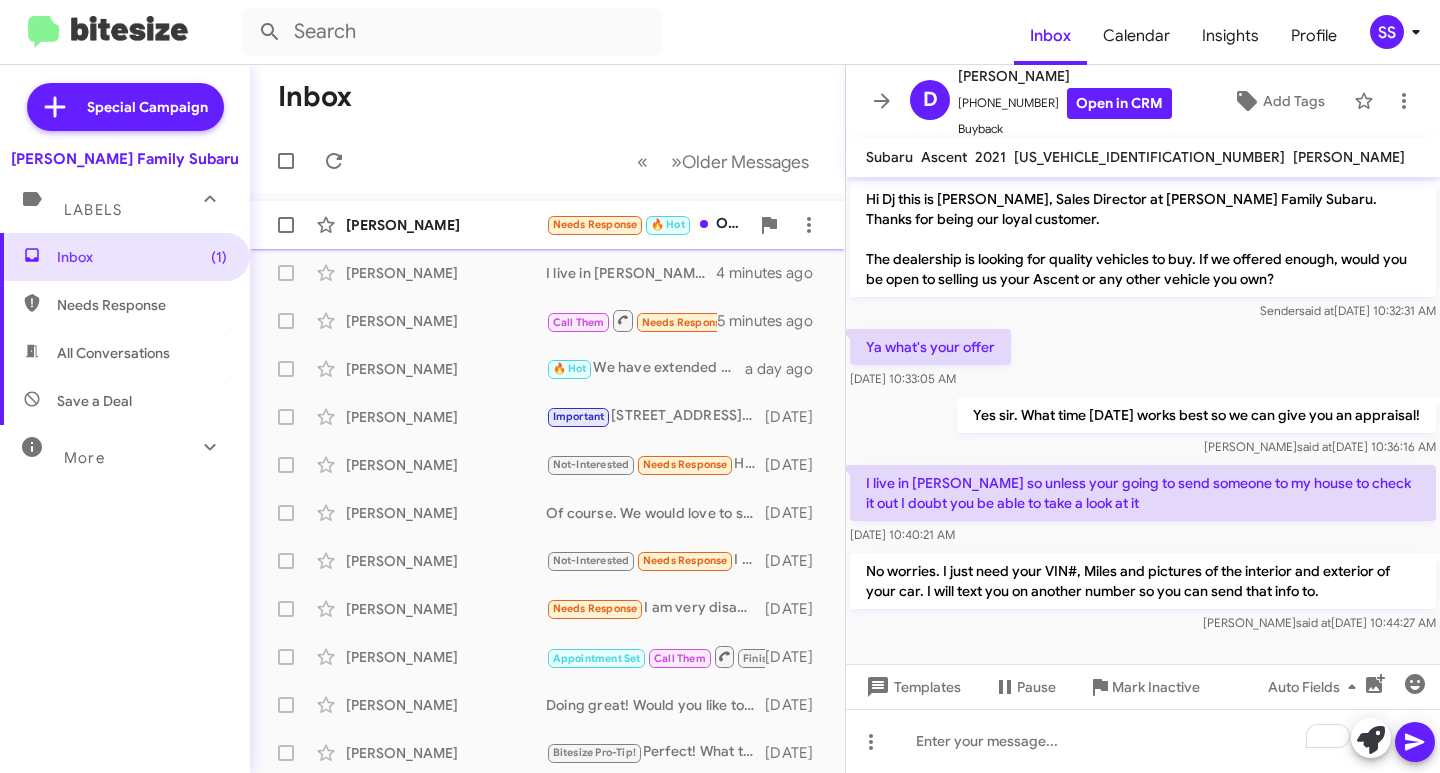 click on "[PERSON_NAME]  Needs Response   🔥 Hot   Our next vehicle will be bigger   2 minutes ago" 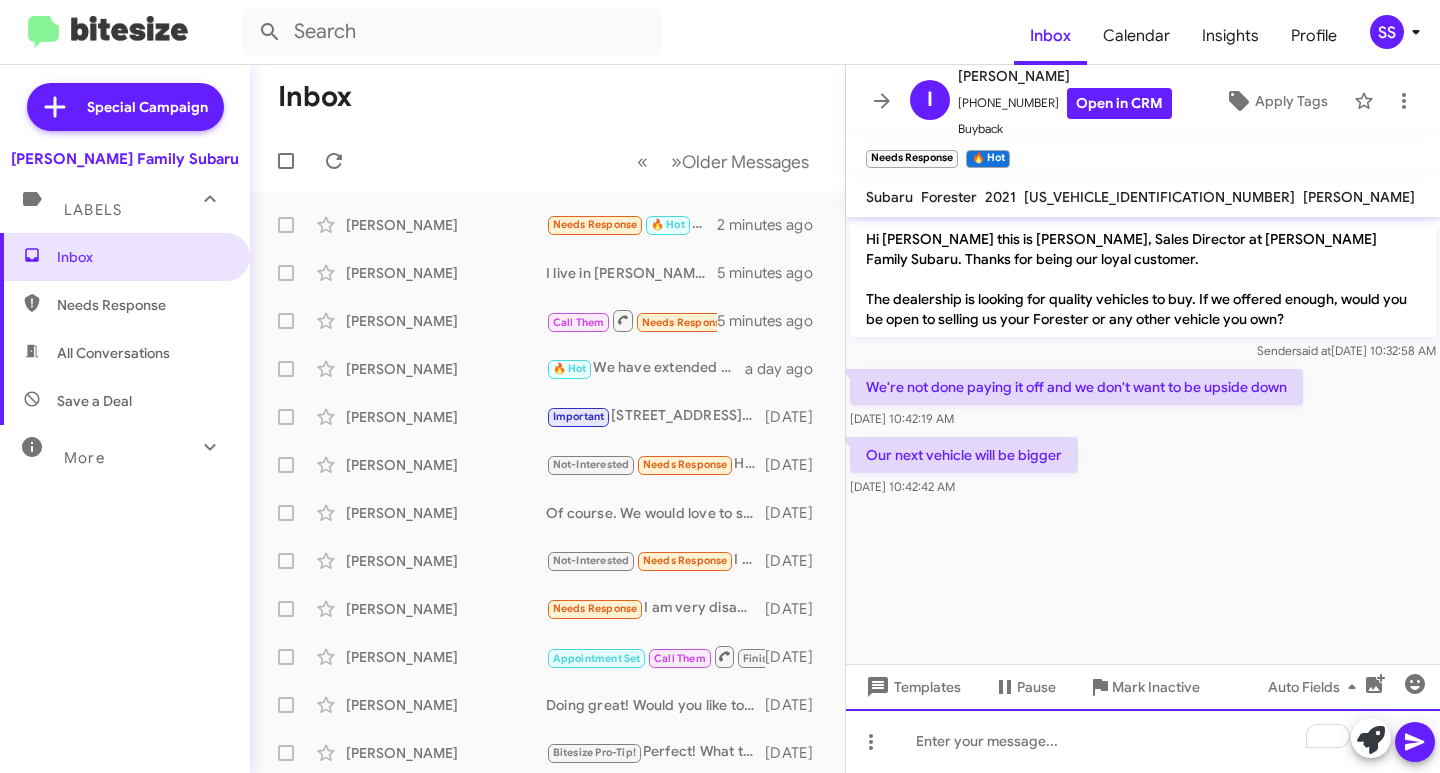 click 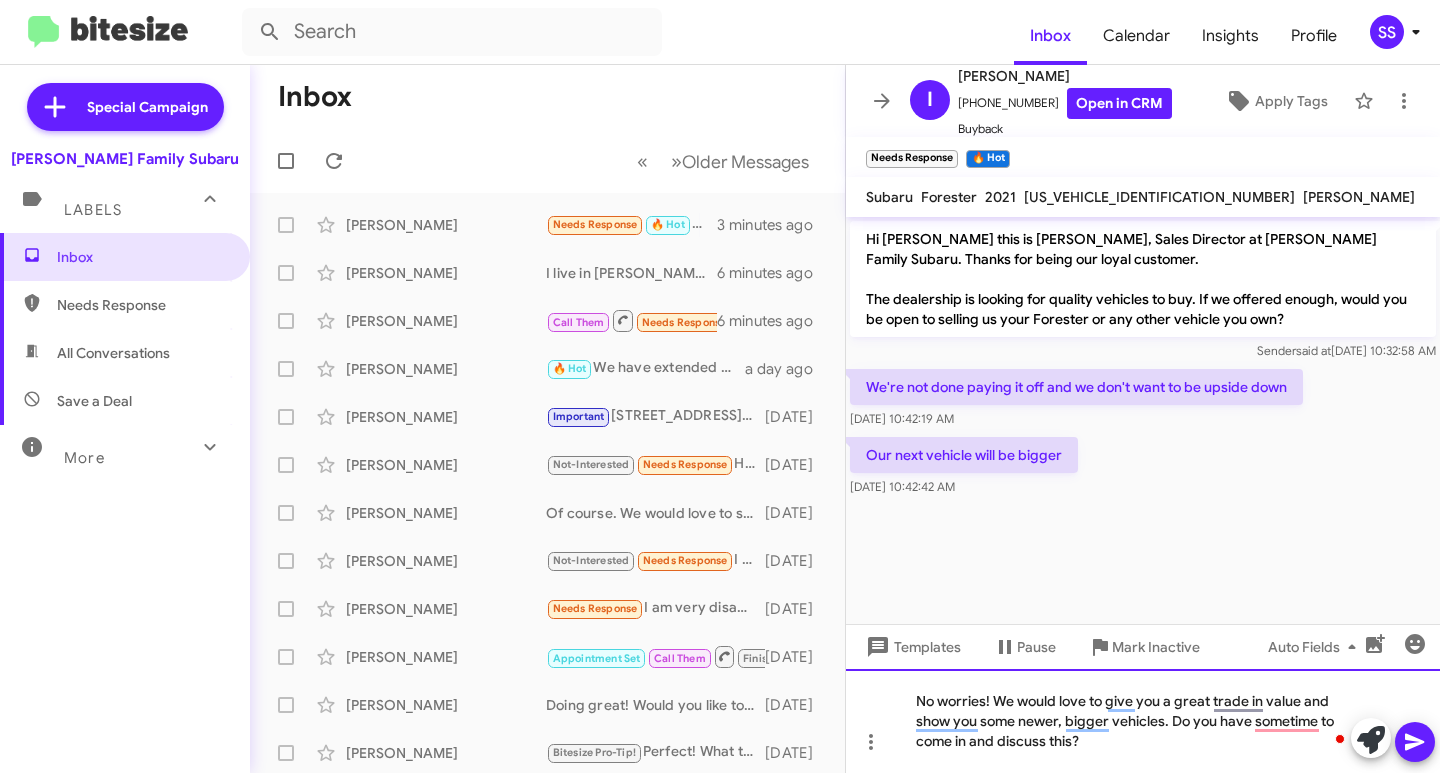 click on "No worries! We would love to give you a great trade in value and show you some newer, bigger vehicles. Do you have sometime to come in and discuss this?" 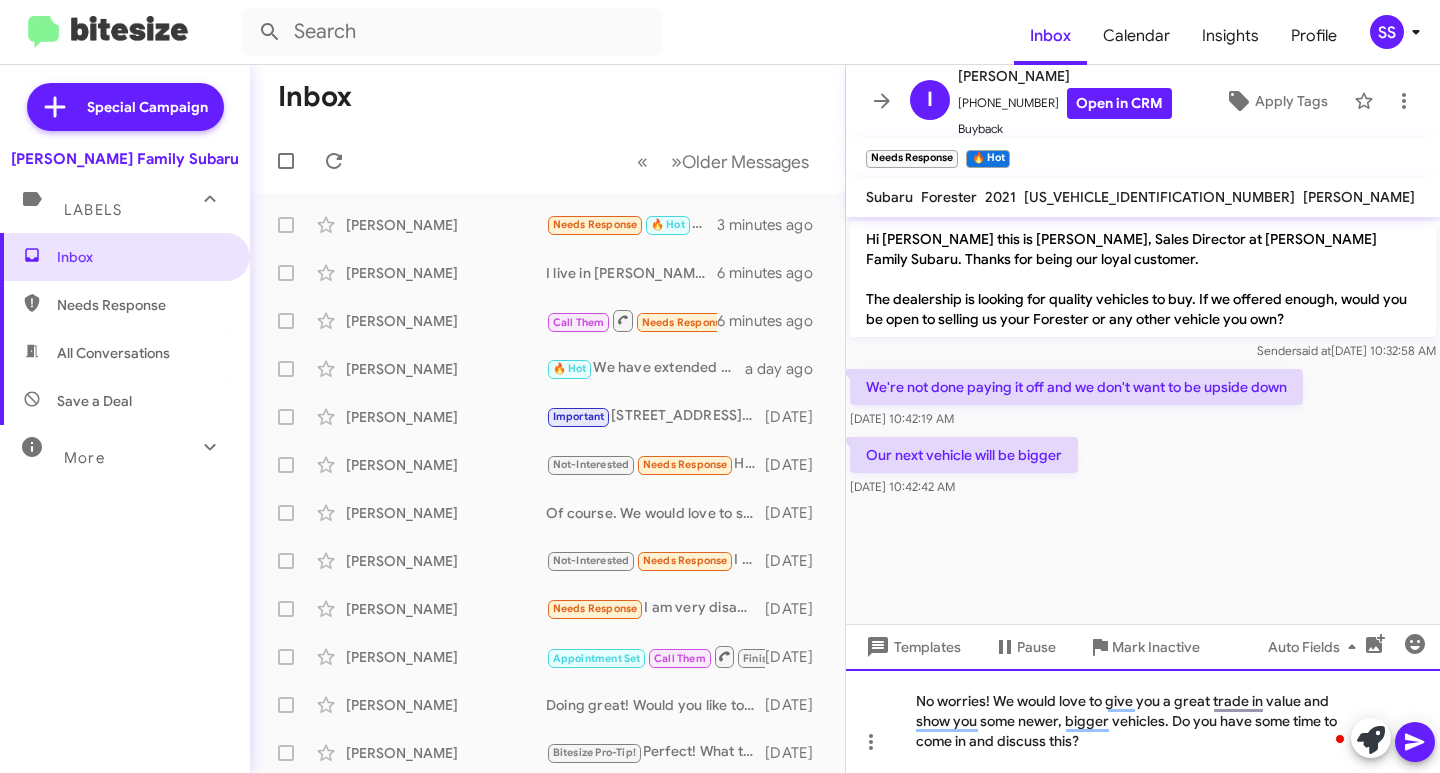 click on "No worries! We would love to give you a great trade in value and show you some newer, bigger vehicles. Do you have some time to come in and discuss this?" 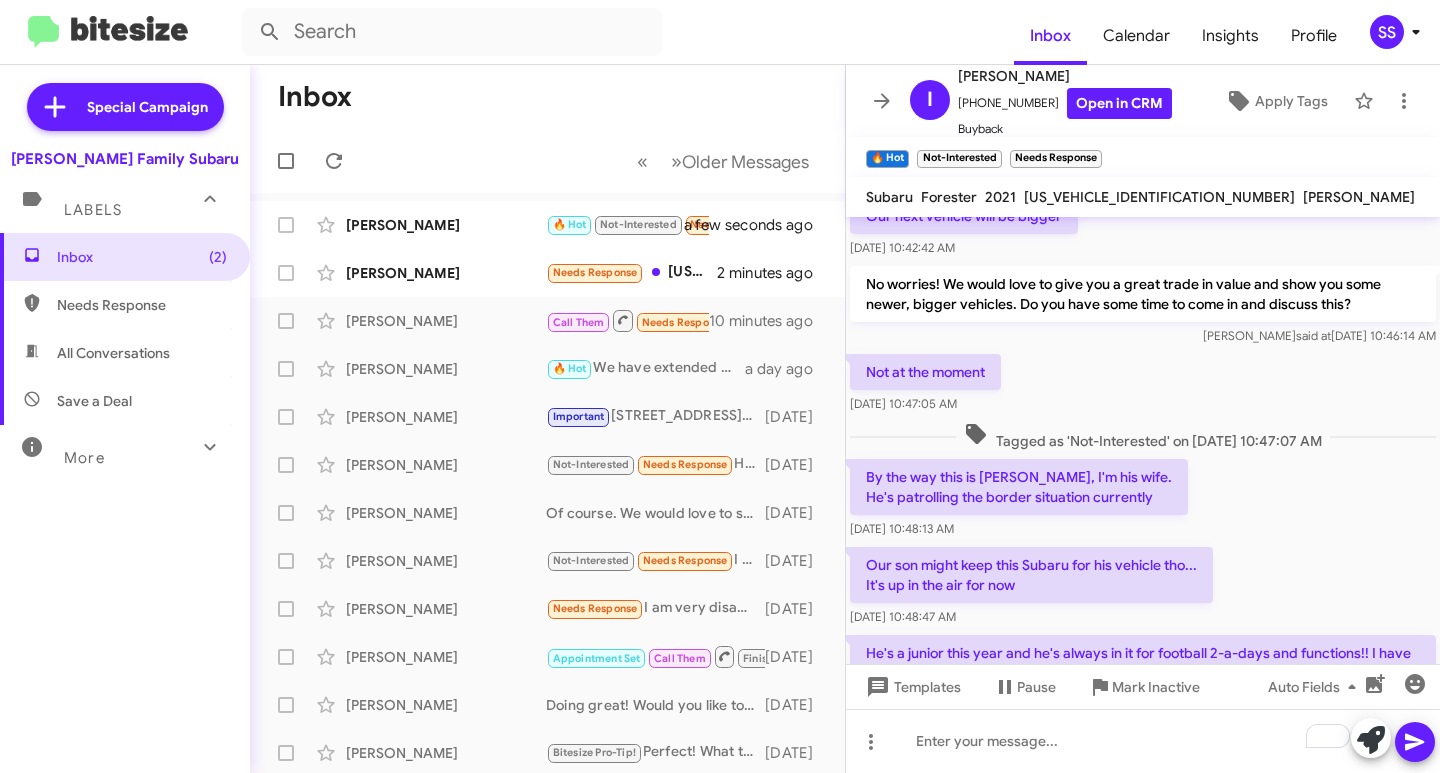 scroll, scrollTop: 339, scrollLeft: 0, axis: vertical 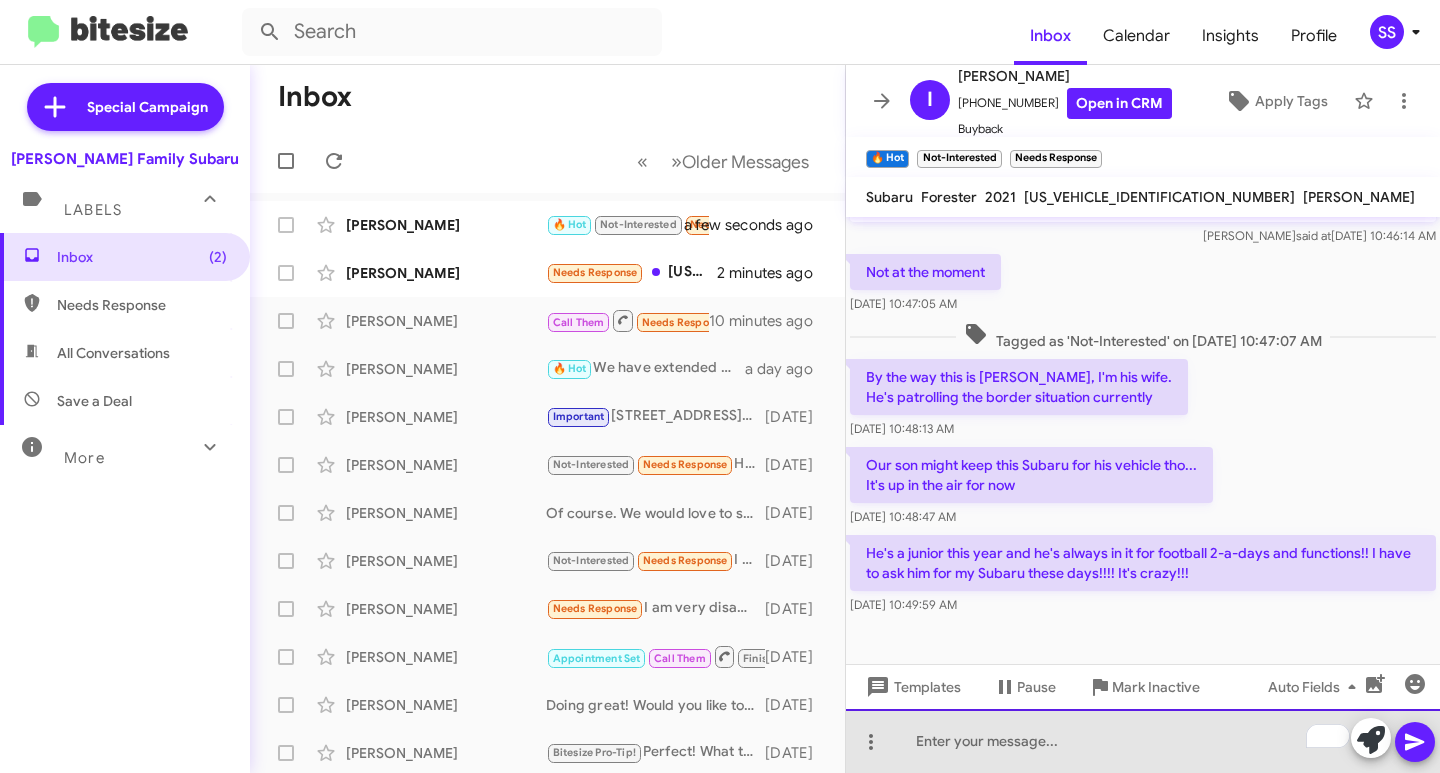 click 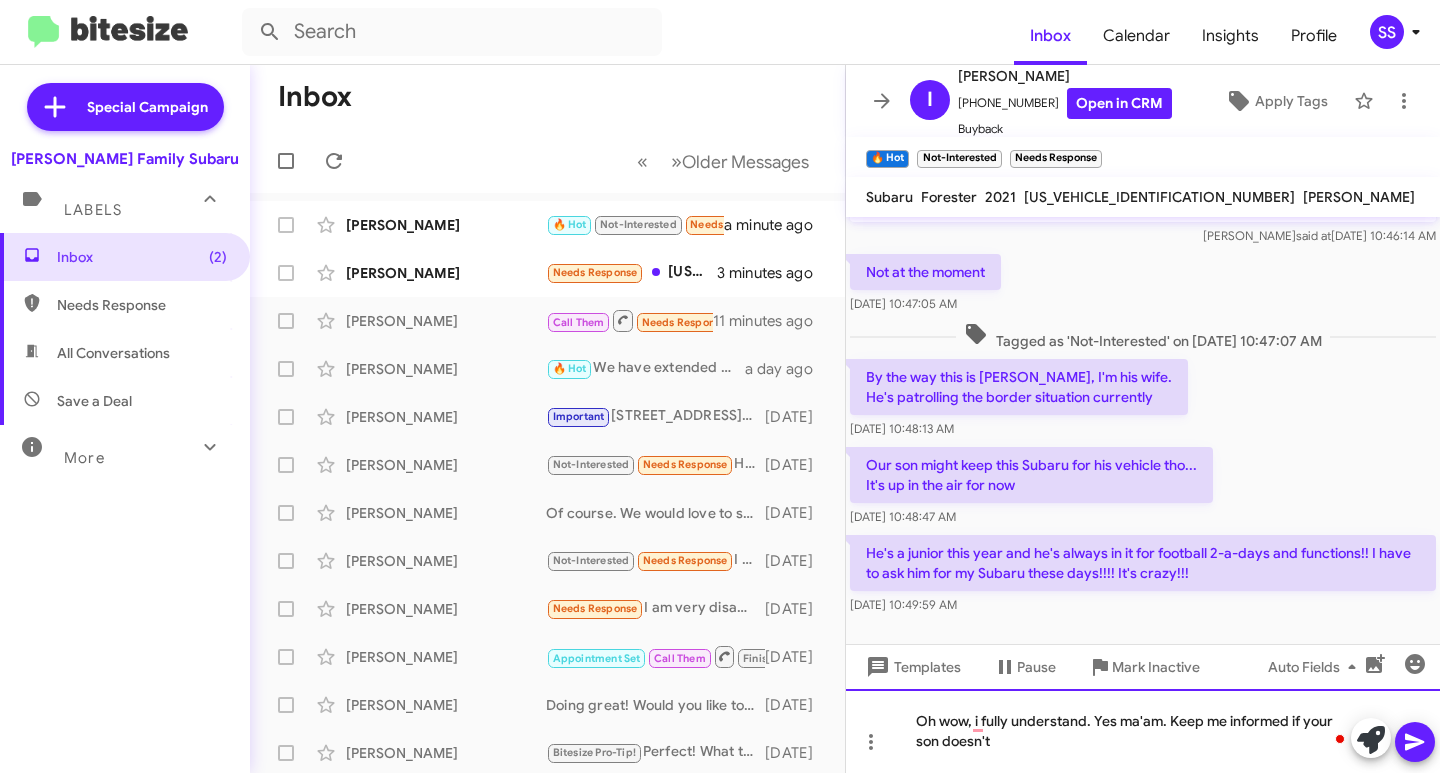 click on "Oh wow, i fully understand. Yes ma'am. Keep me informed if your son doesn't" 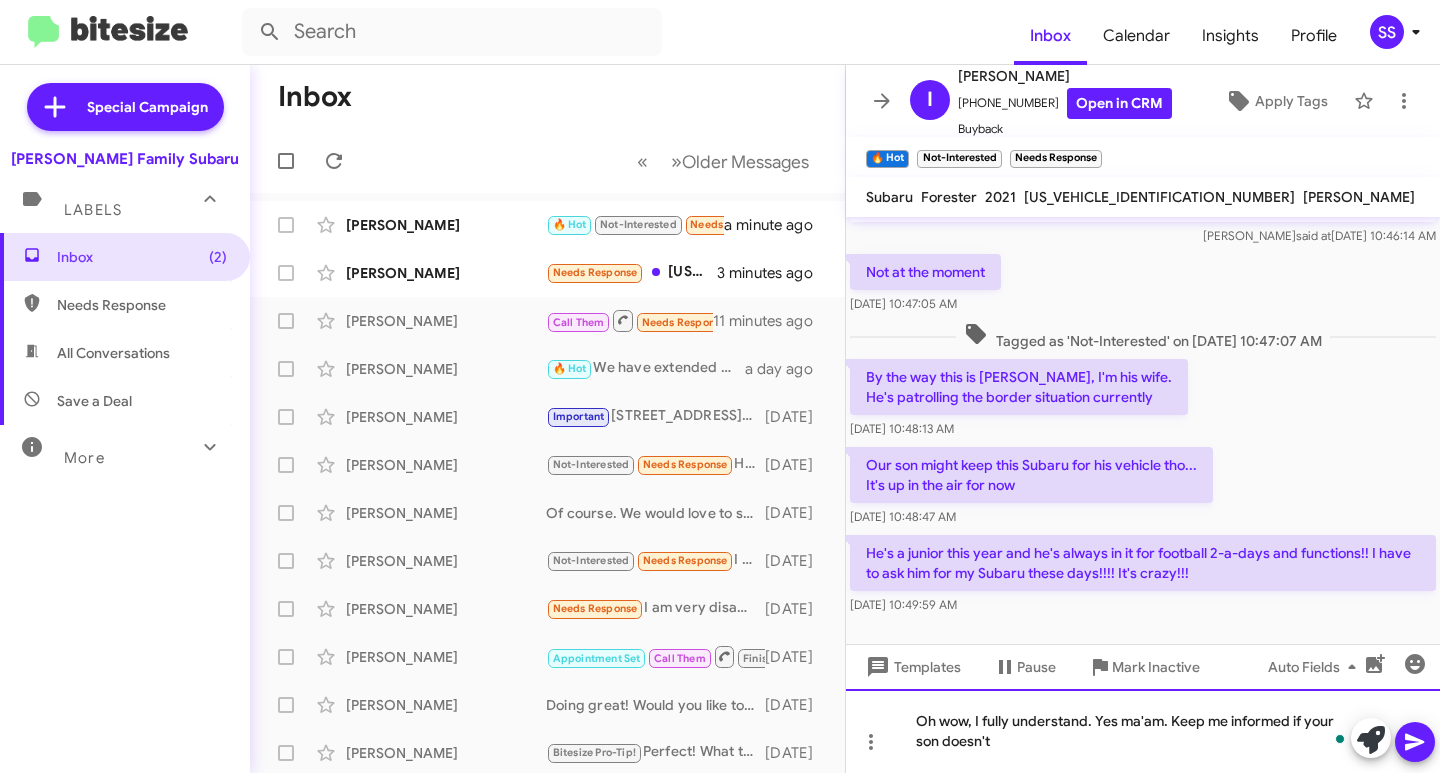 click on "Oh wow, I fully understand. Yes ma'am. Keep me informed if your son doesn't" 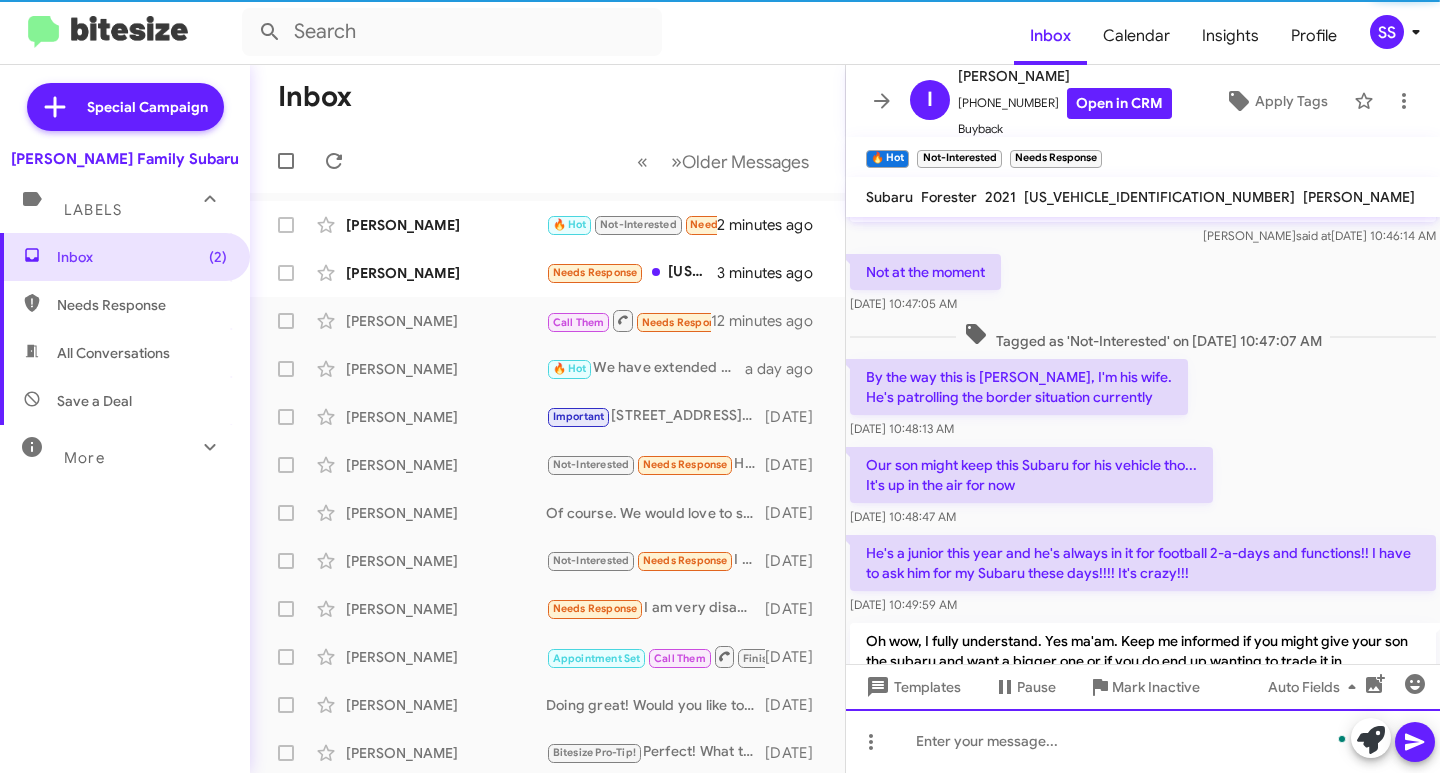scroll, scrollTop: 432, scrollLeft: 0, axis: vertical 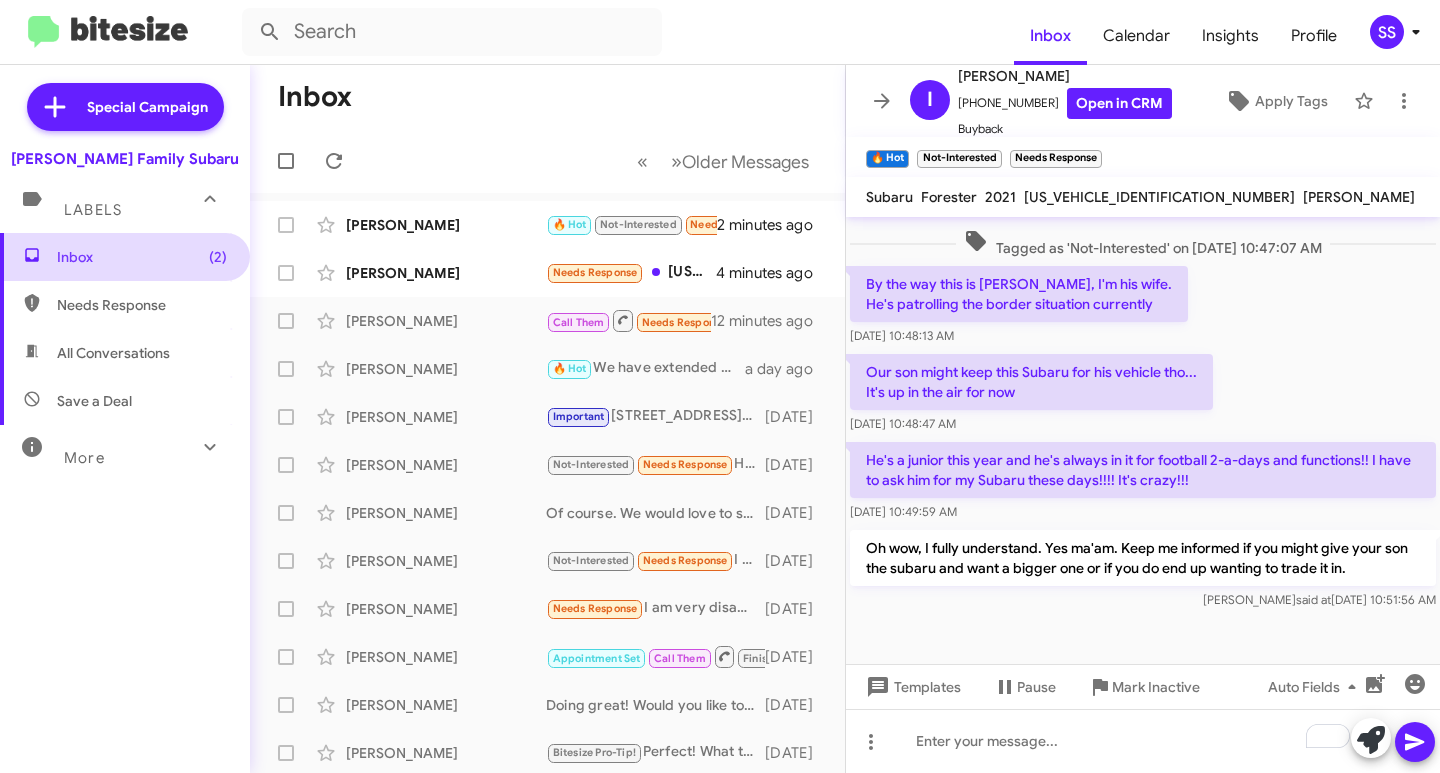 click on "Inbox  (2)" at bounding box center [142, 257] 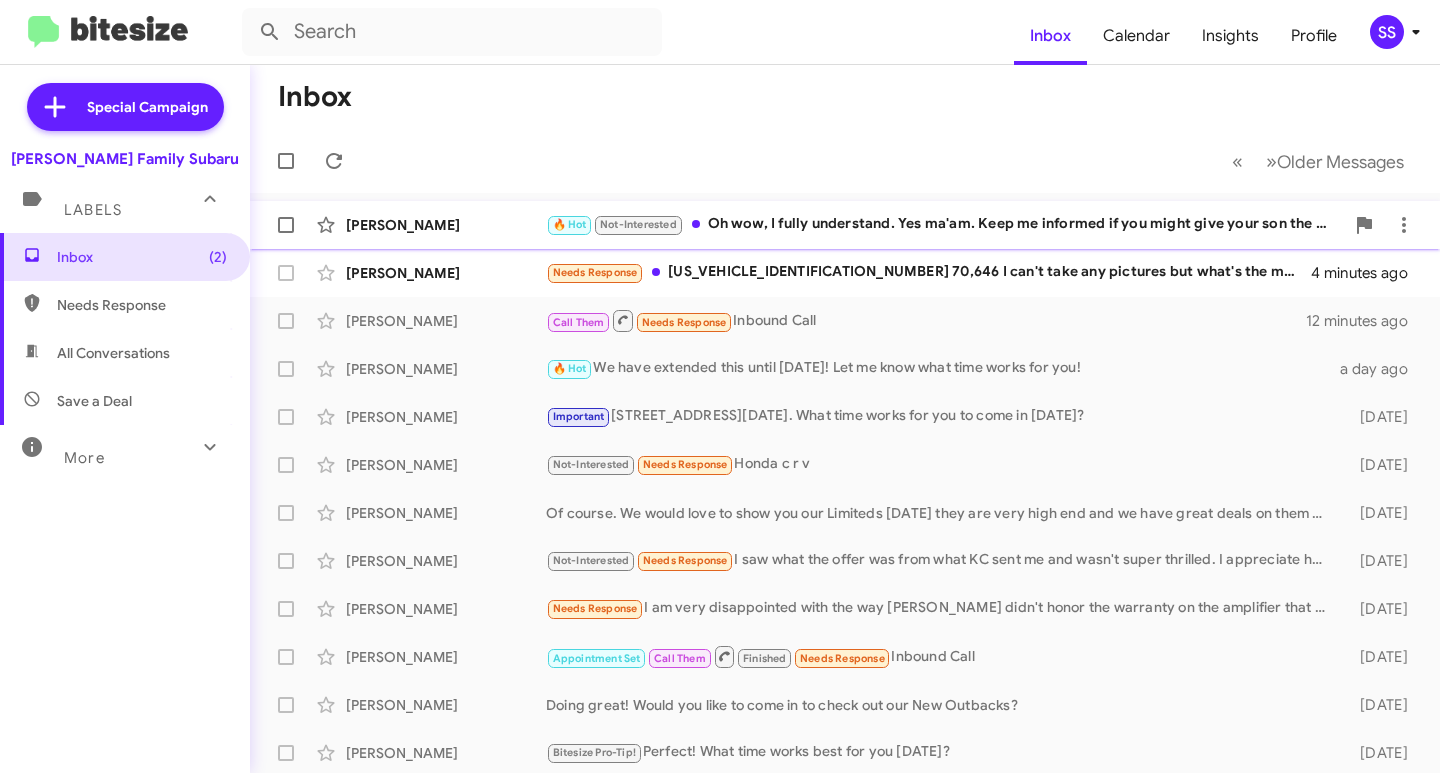 click on "[PERSON_NAME]" 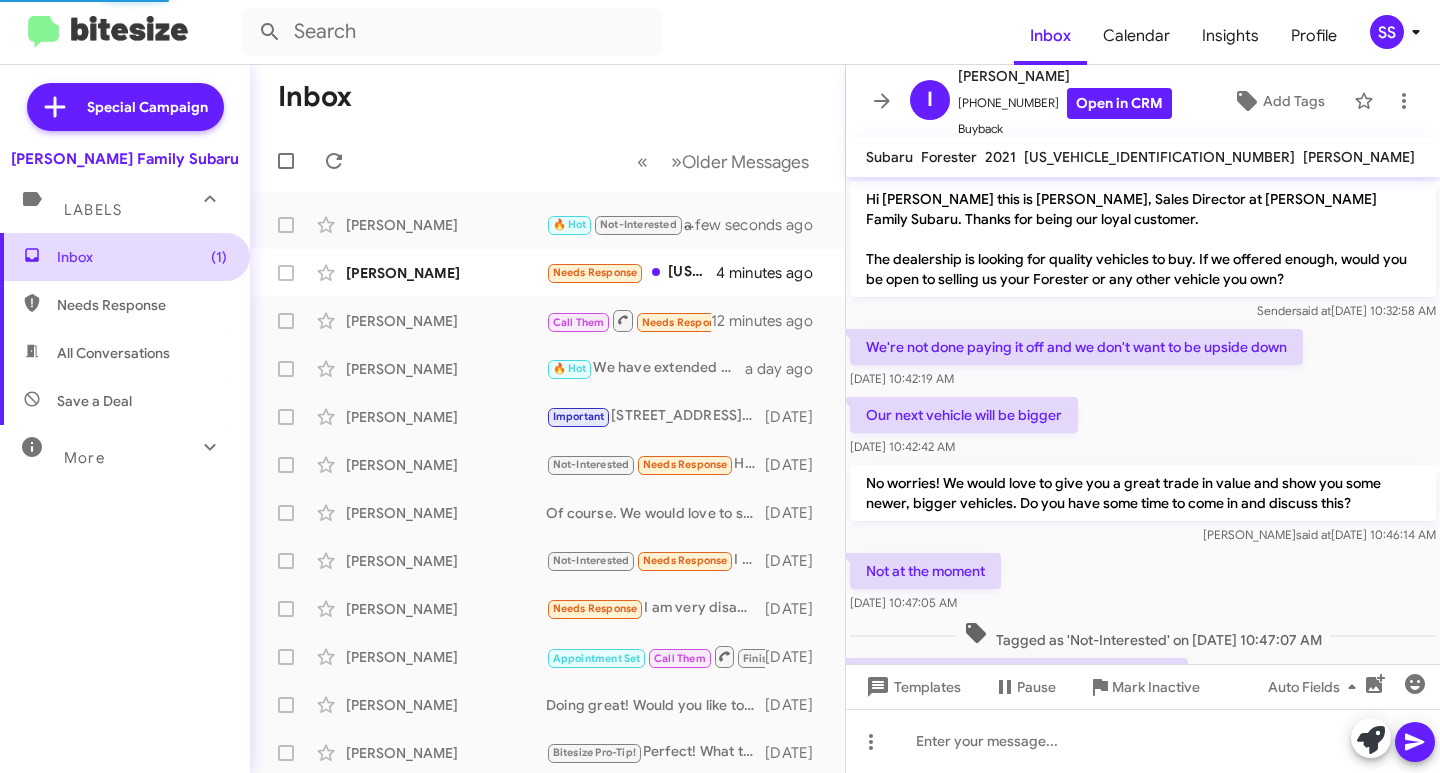 scroll, scrollTop: 392, scrollLeft: 0, axis: vertical 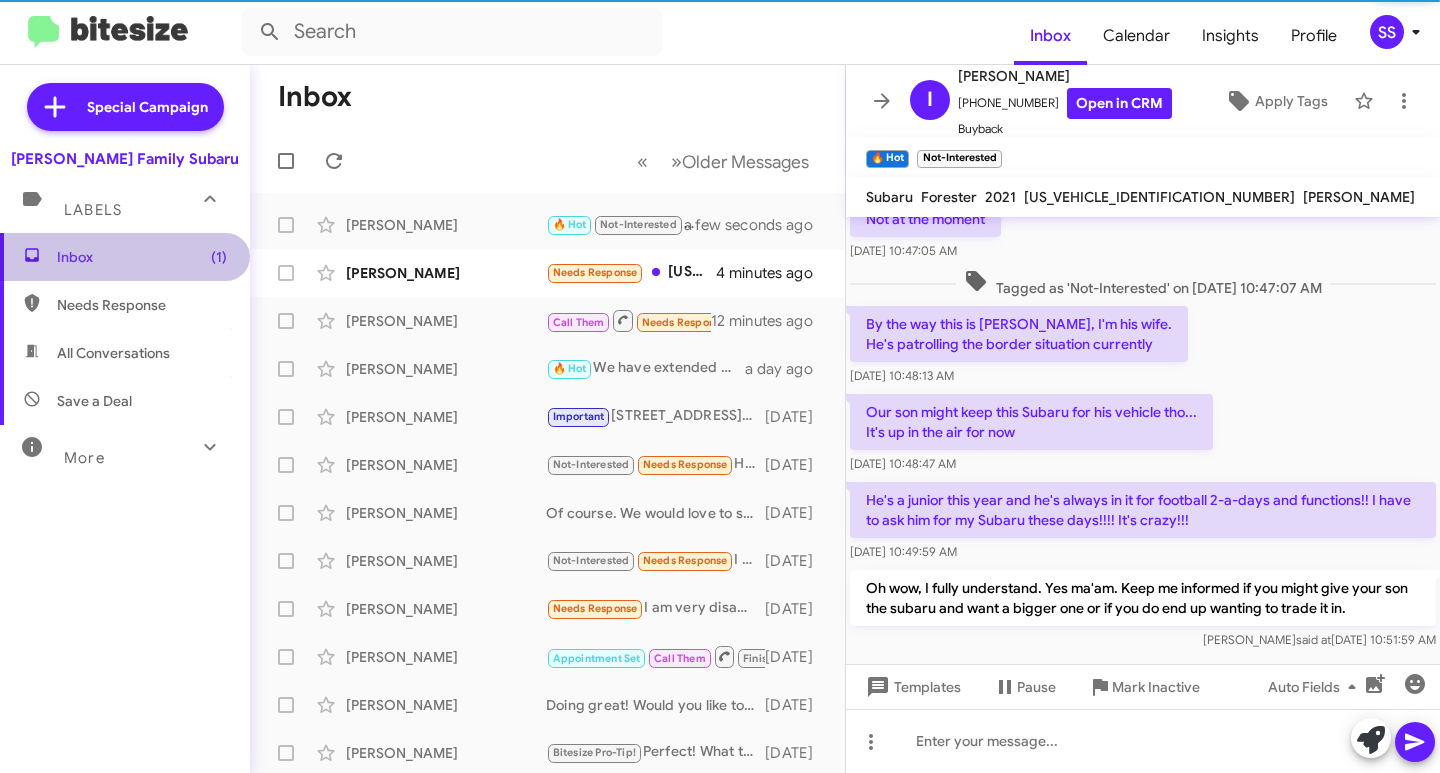 click on "Inbox  (1)" at bounding box center (142, 257) 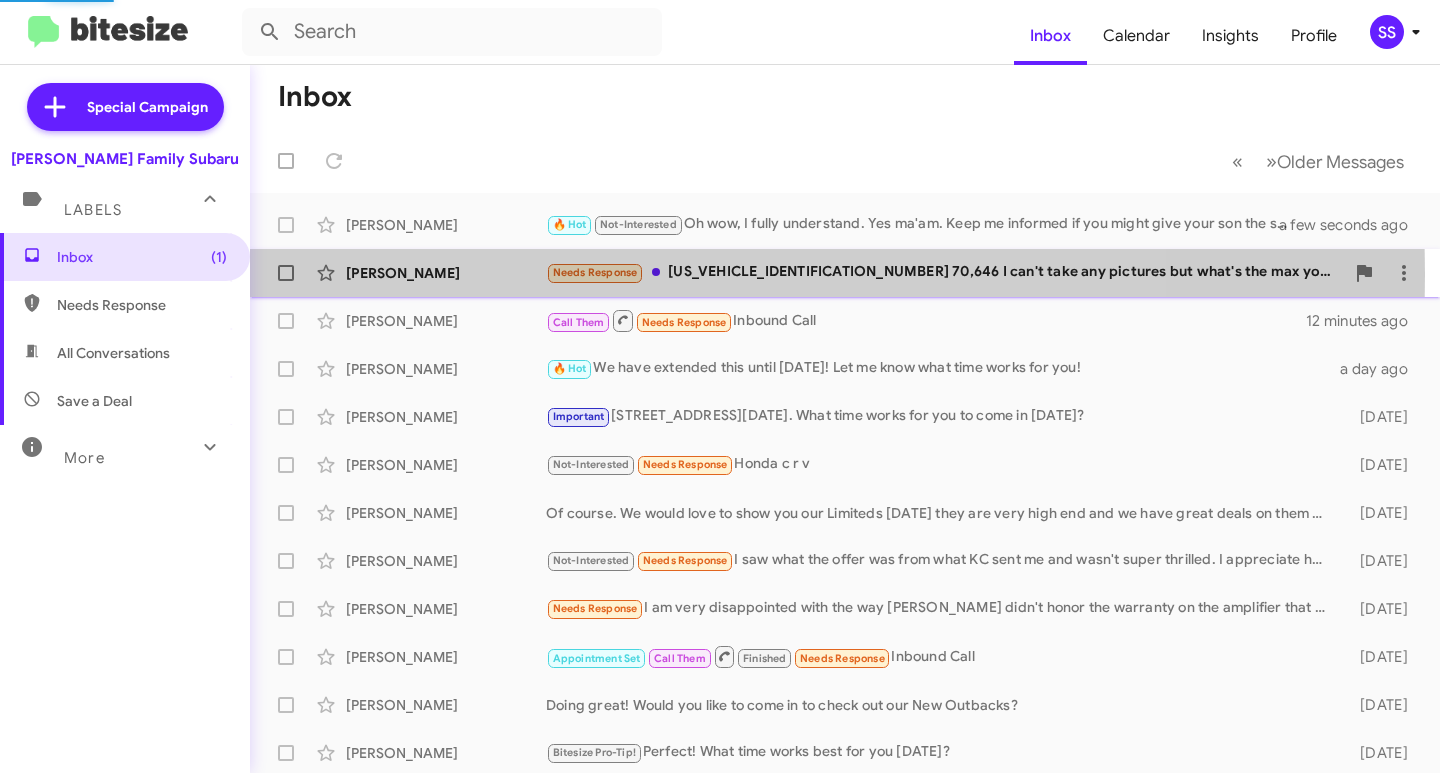 click on "[PERSON_NAME]" 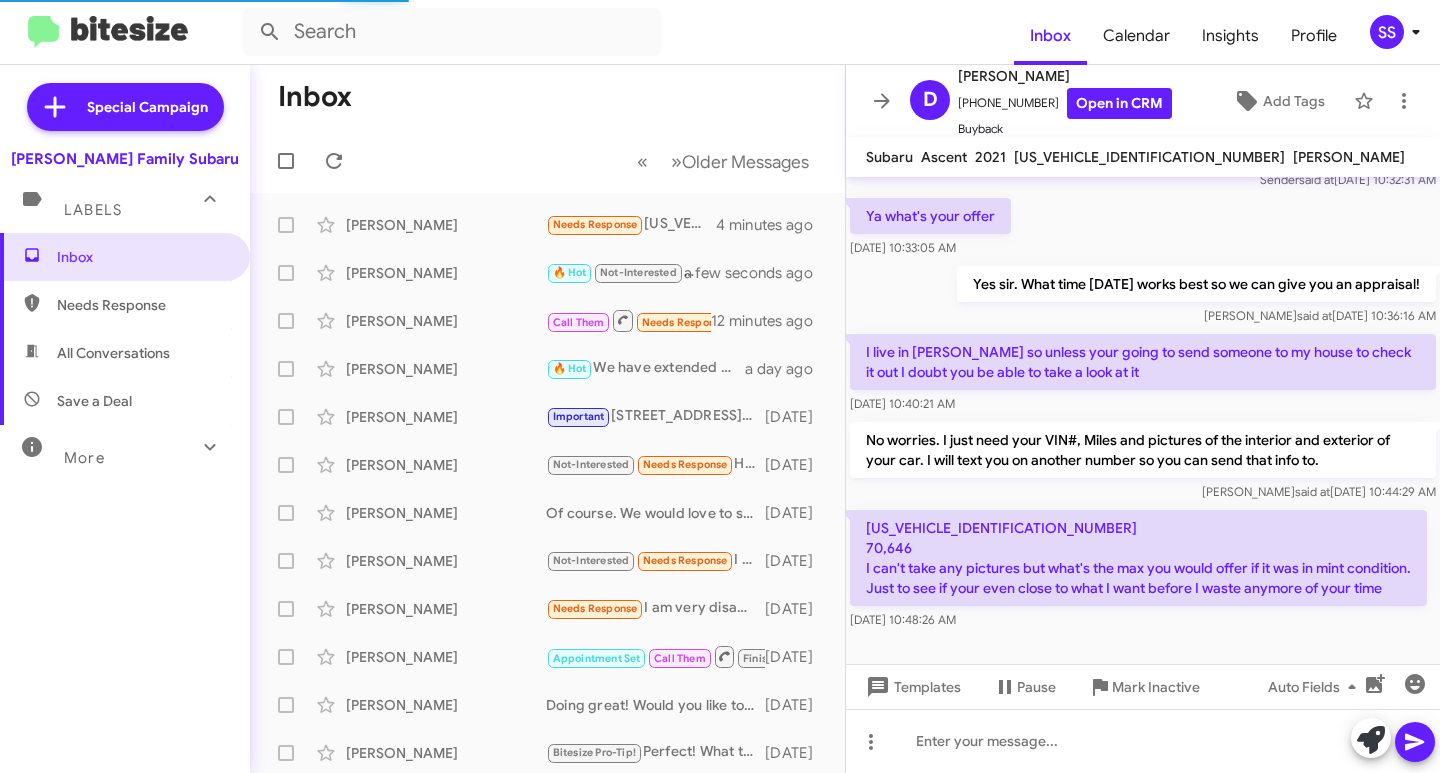 scroll, scrollTop: 191, scrollLeft: 0, axis: vertical 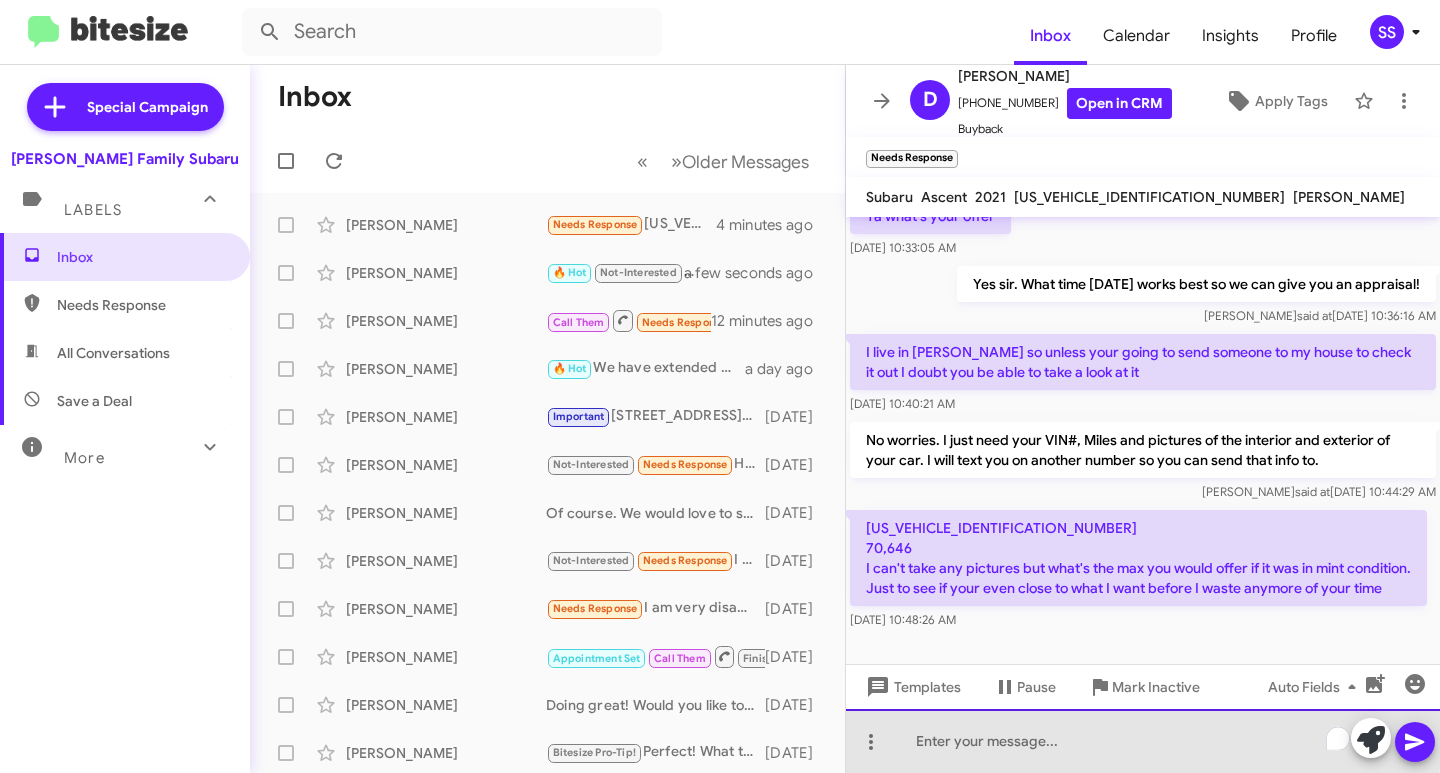 click 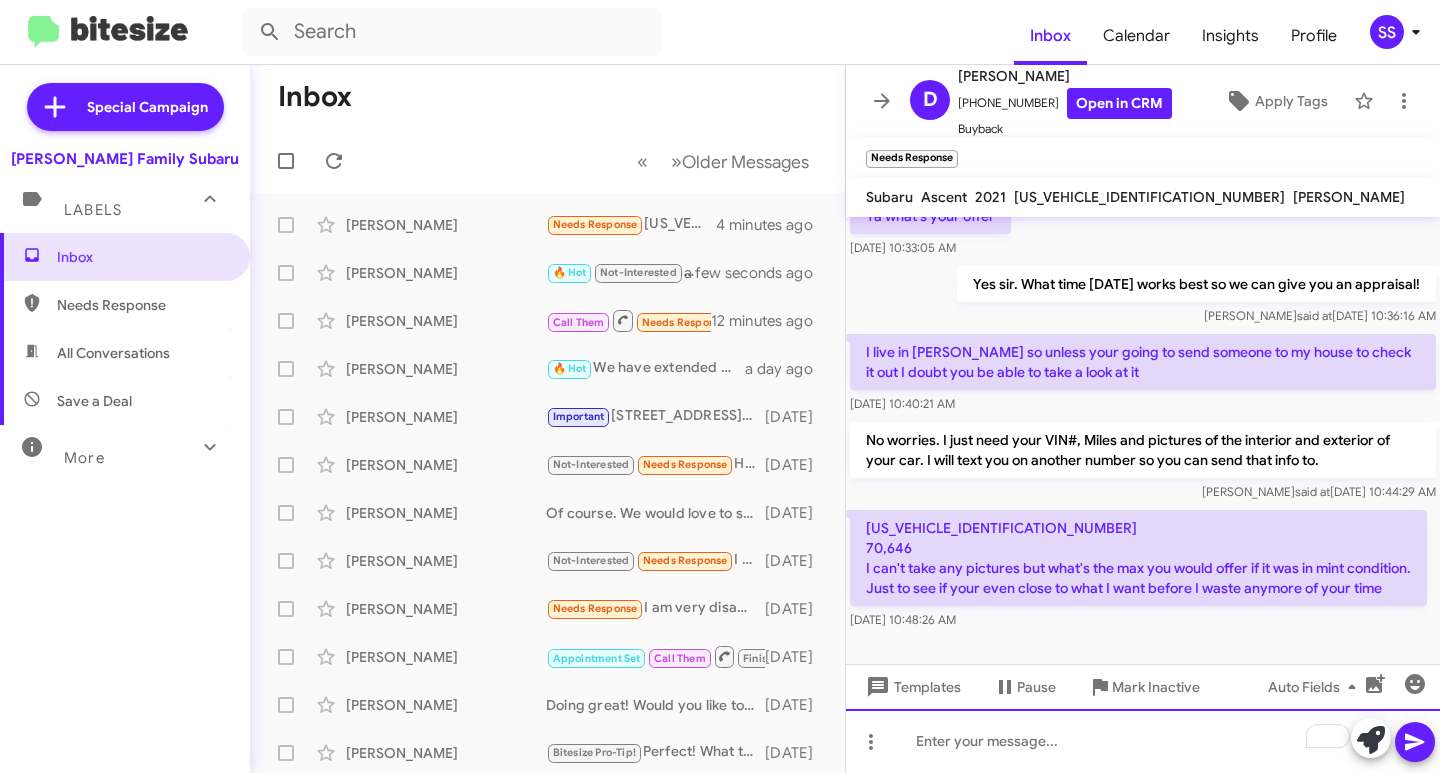 type 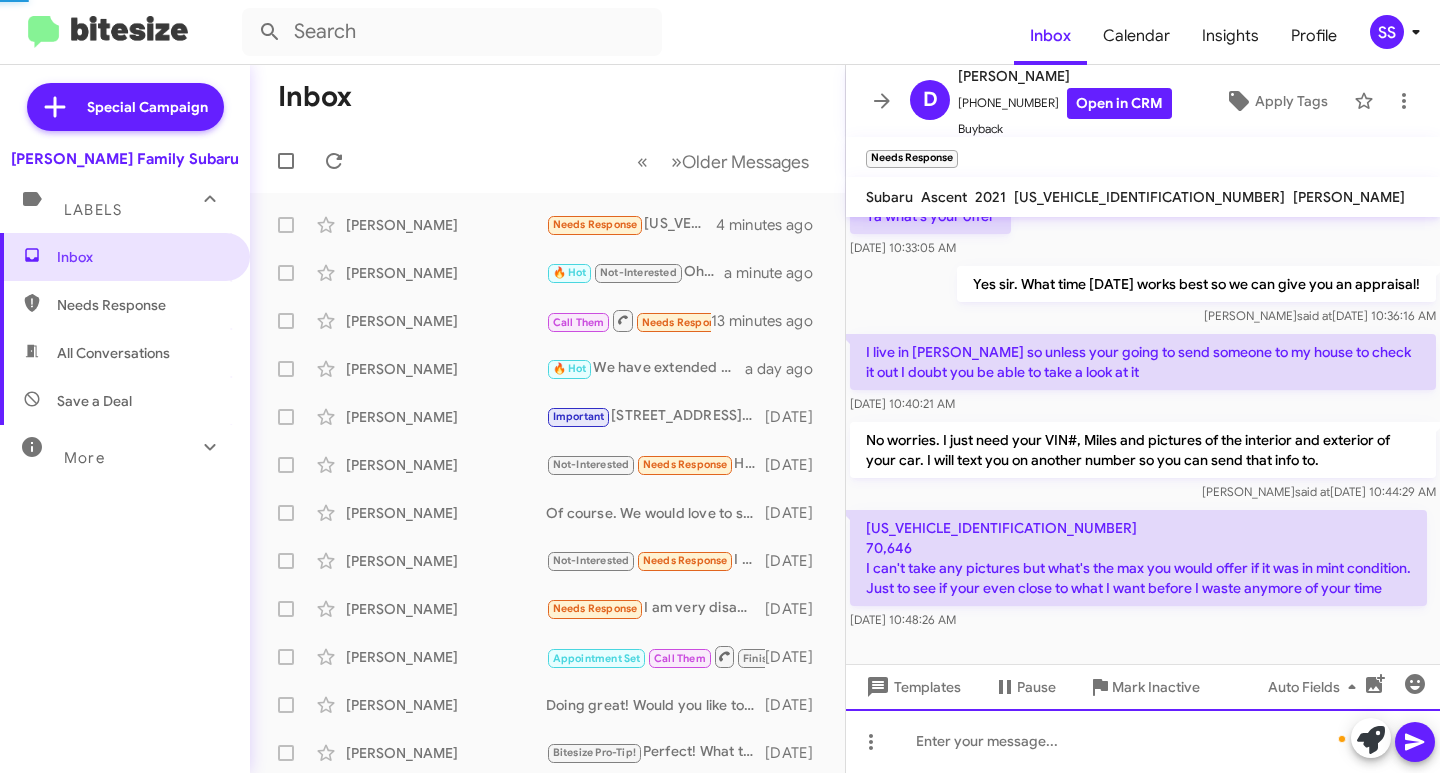 scroll, scrollTop: 284, scrollLeft: 0, axis: vertical 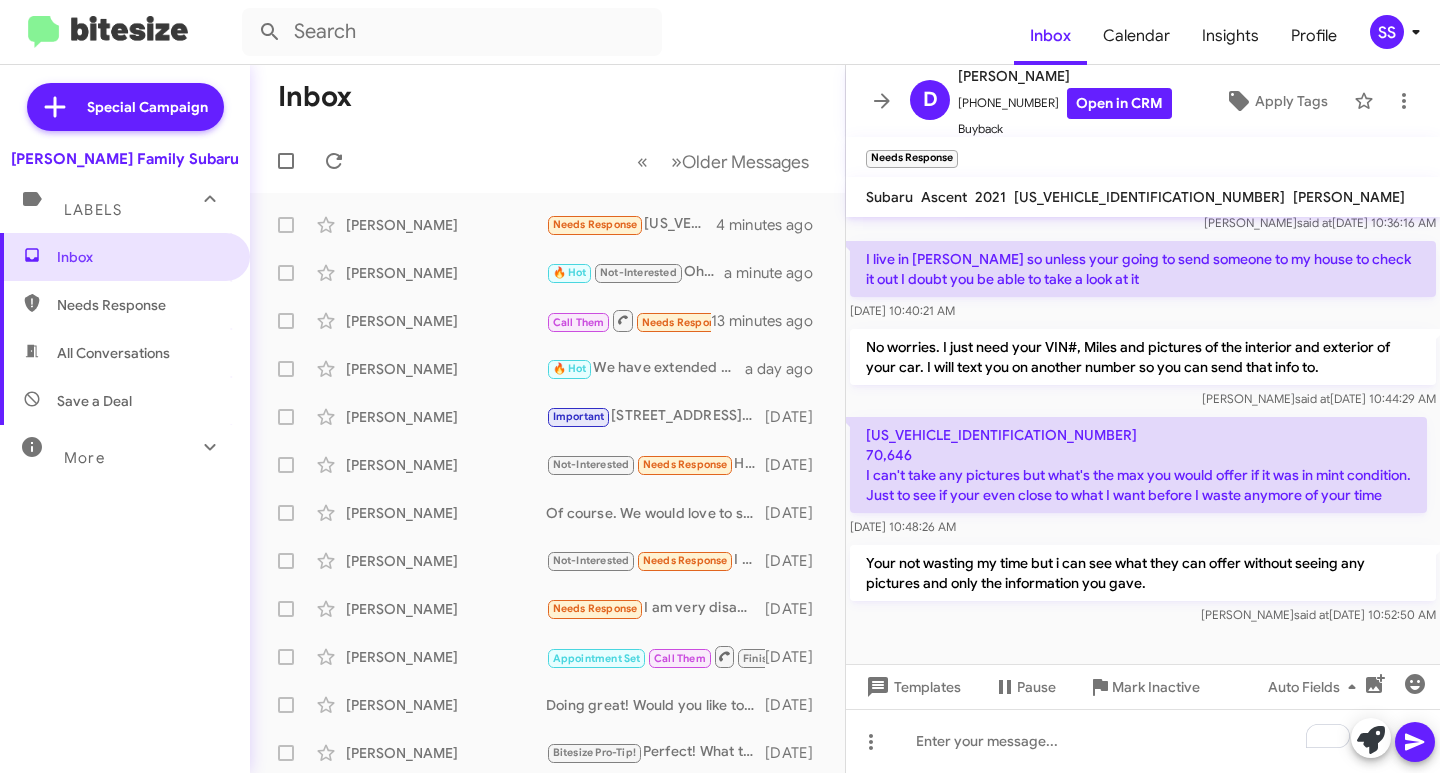 click on "Save a Deal" at bounding box center [125, 401] 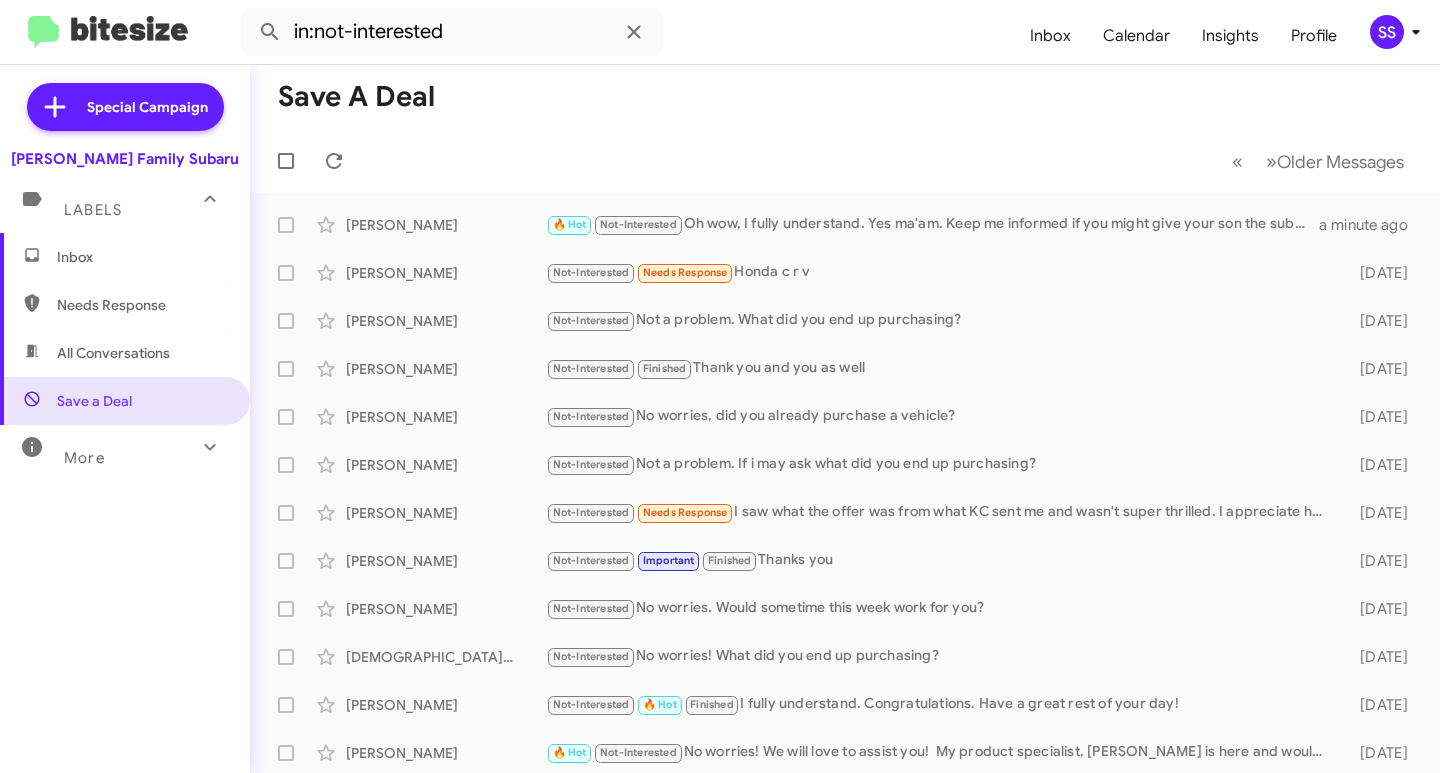 click on "Inbox" at bounding box center (142, 257) 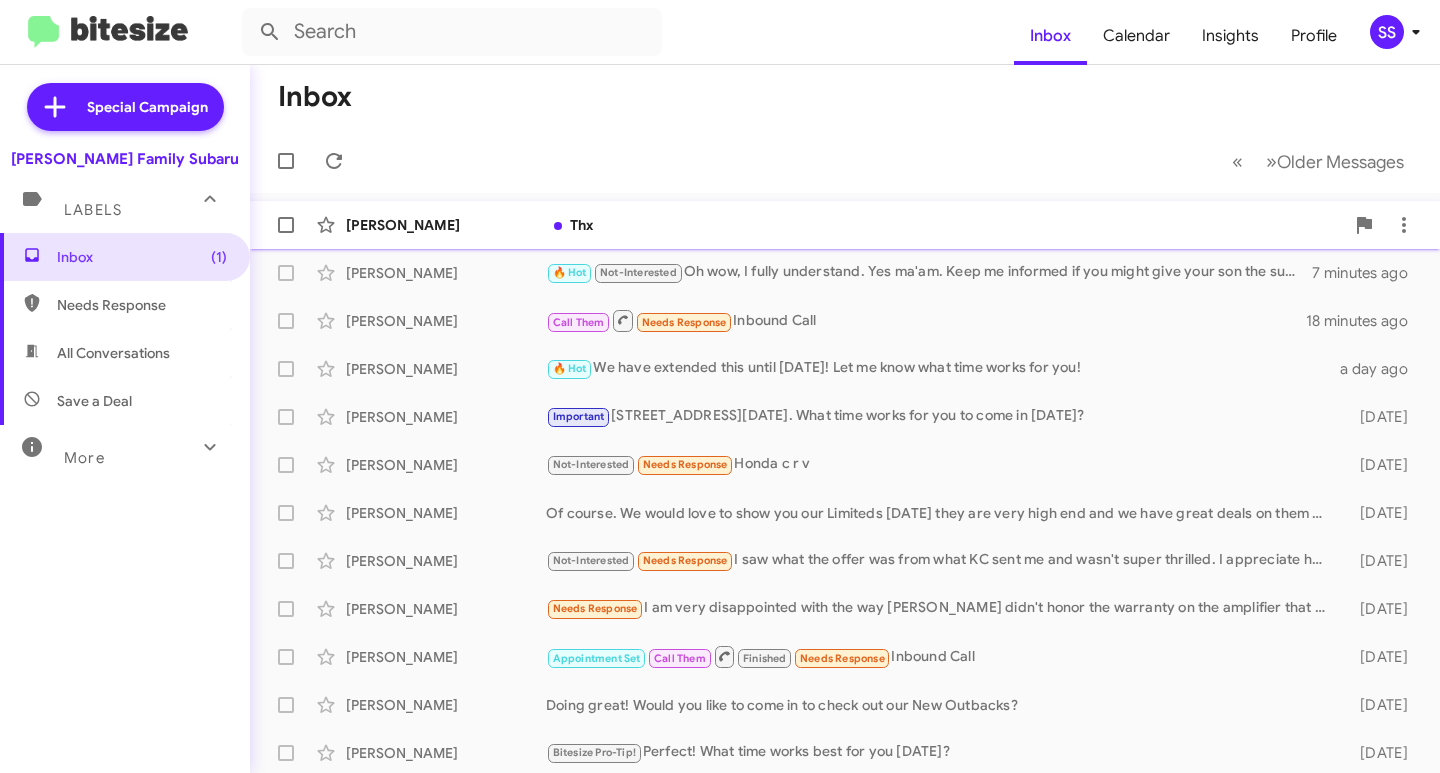 click on "Thx" 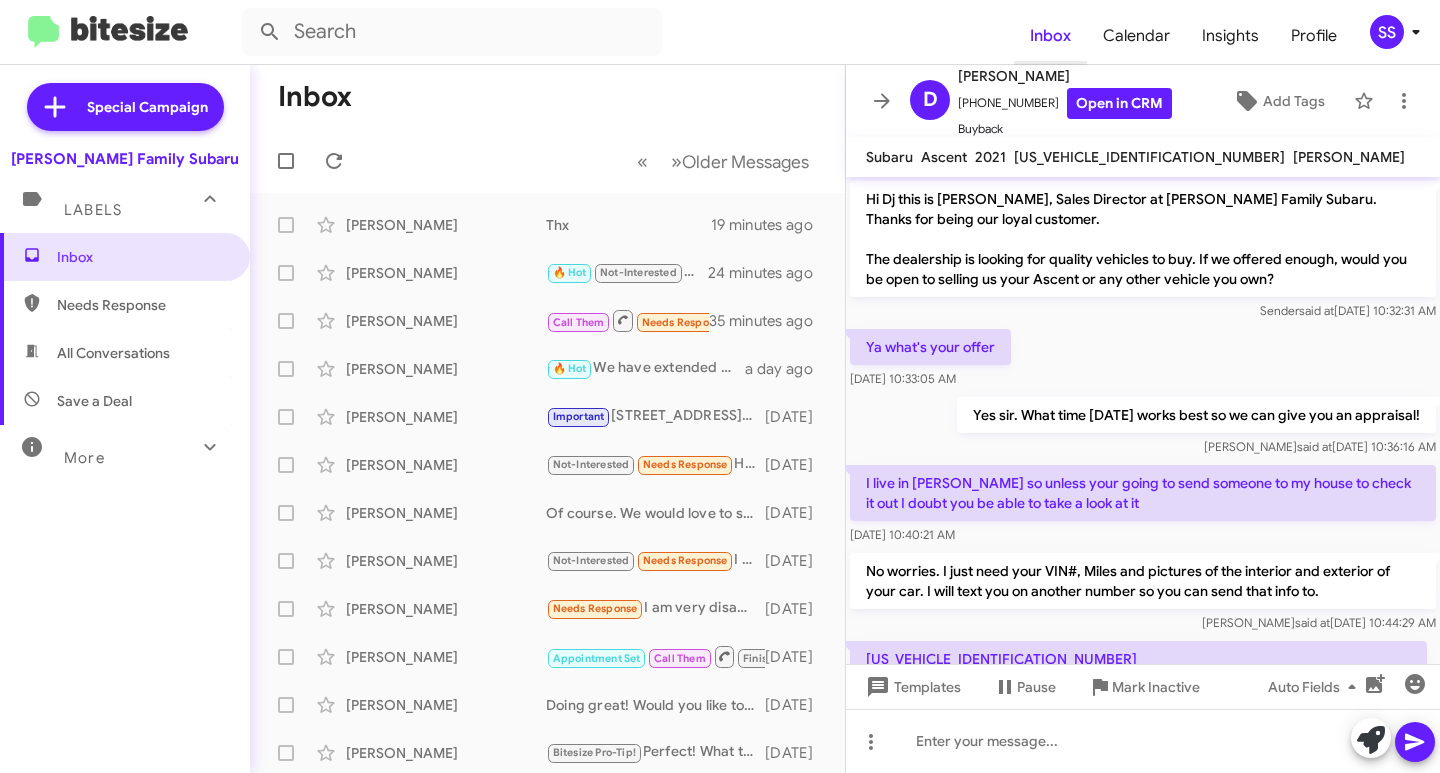 scroll, scrollTop: 317, scrollLeft: 0, axis: vertical 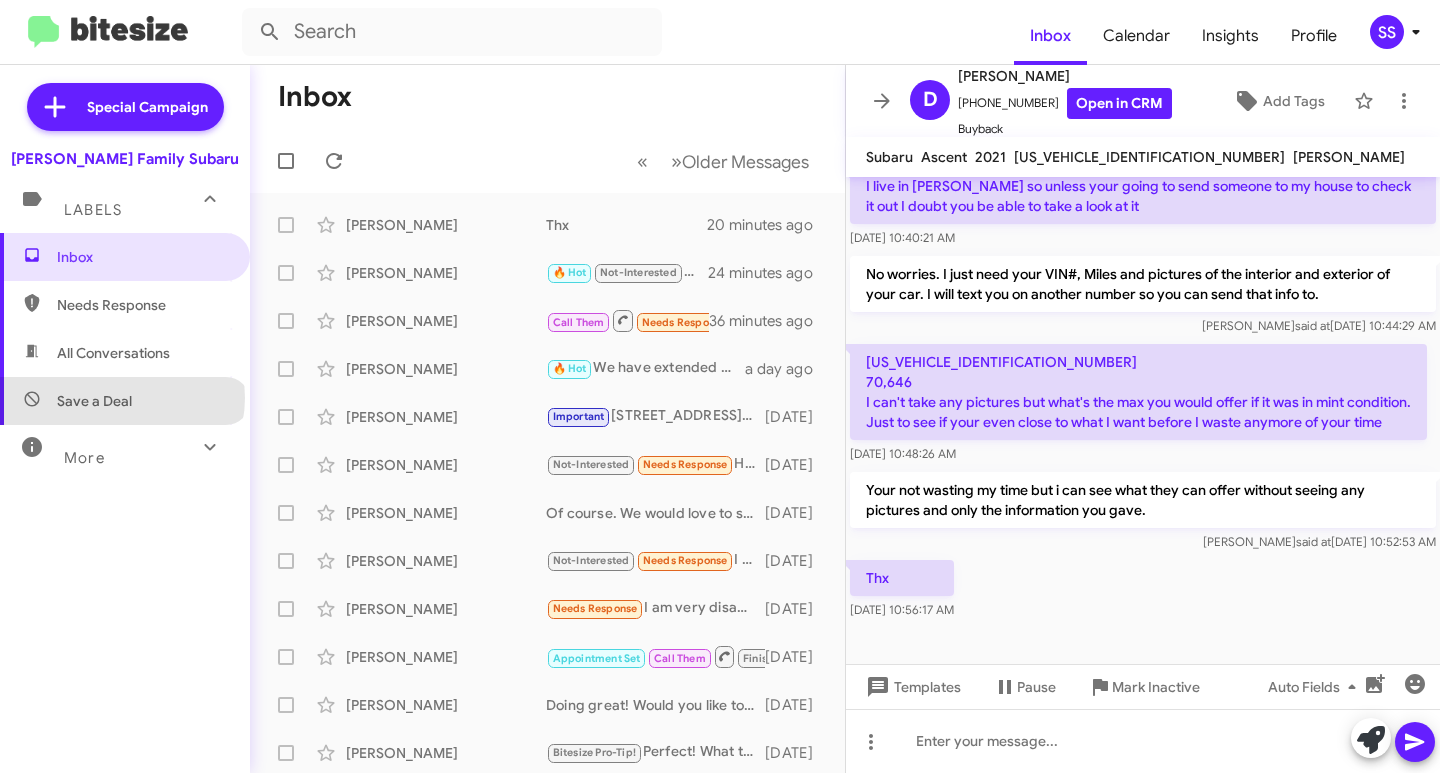 click on "Save a Deal" at bounding box center [94, 401] 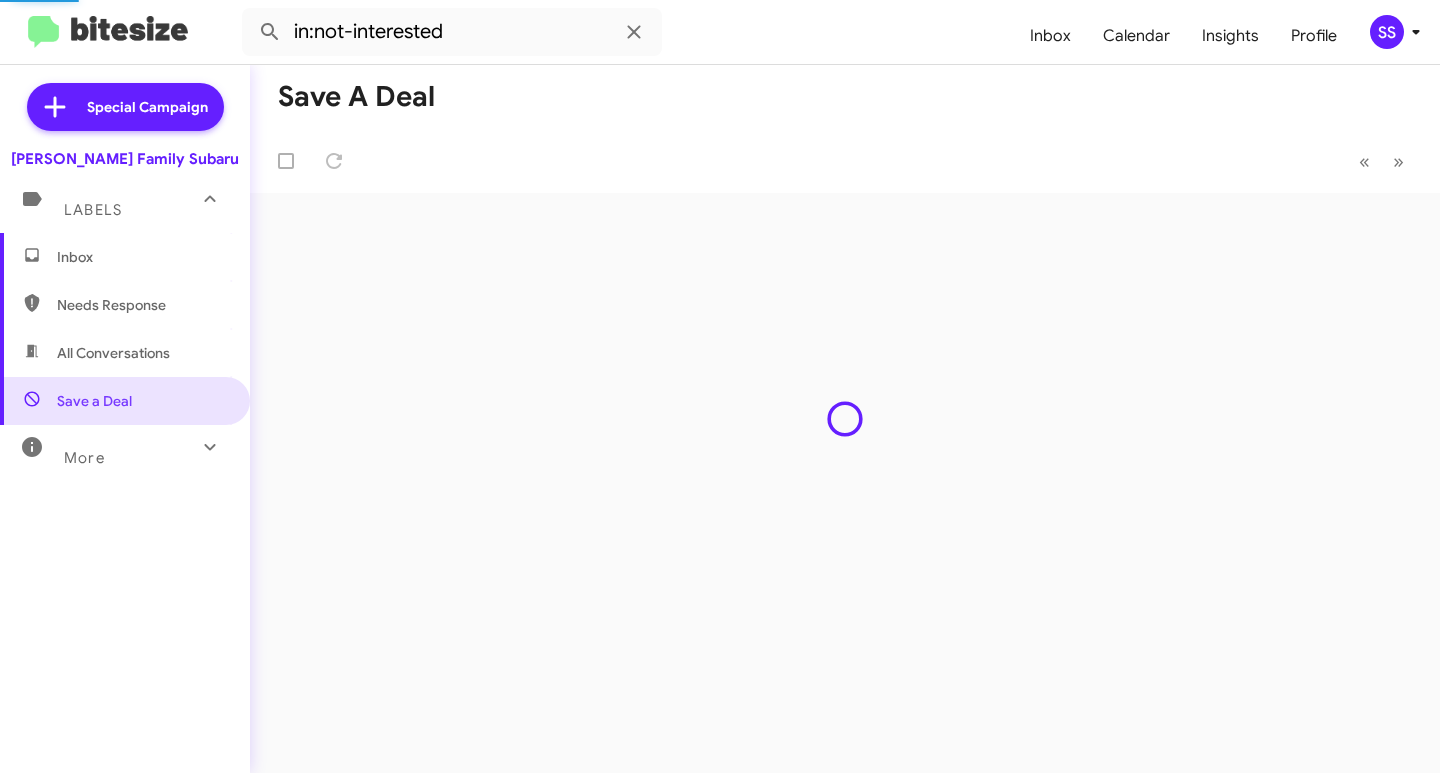 click on "Inbox" at bounding box center [125, 257] 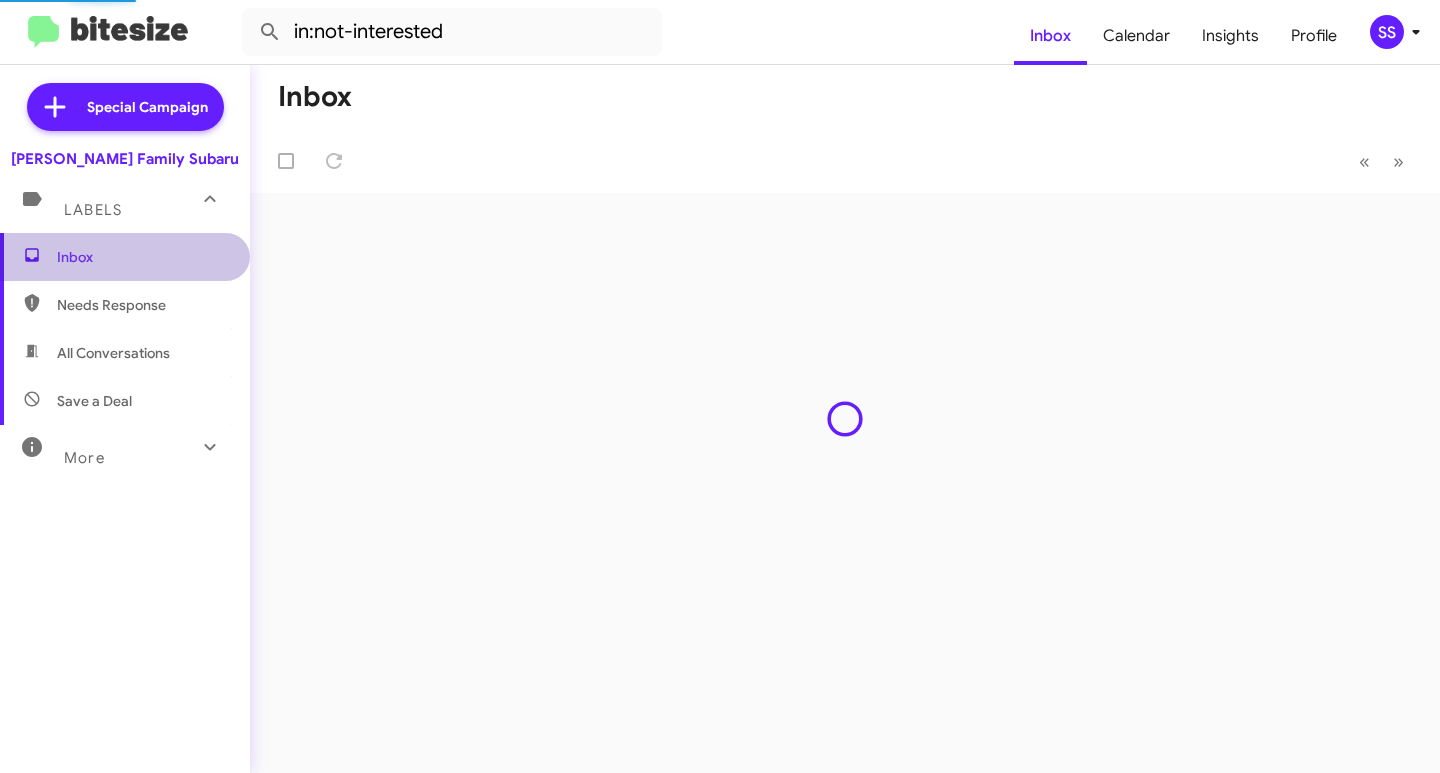 type 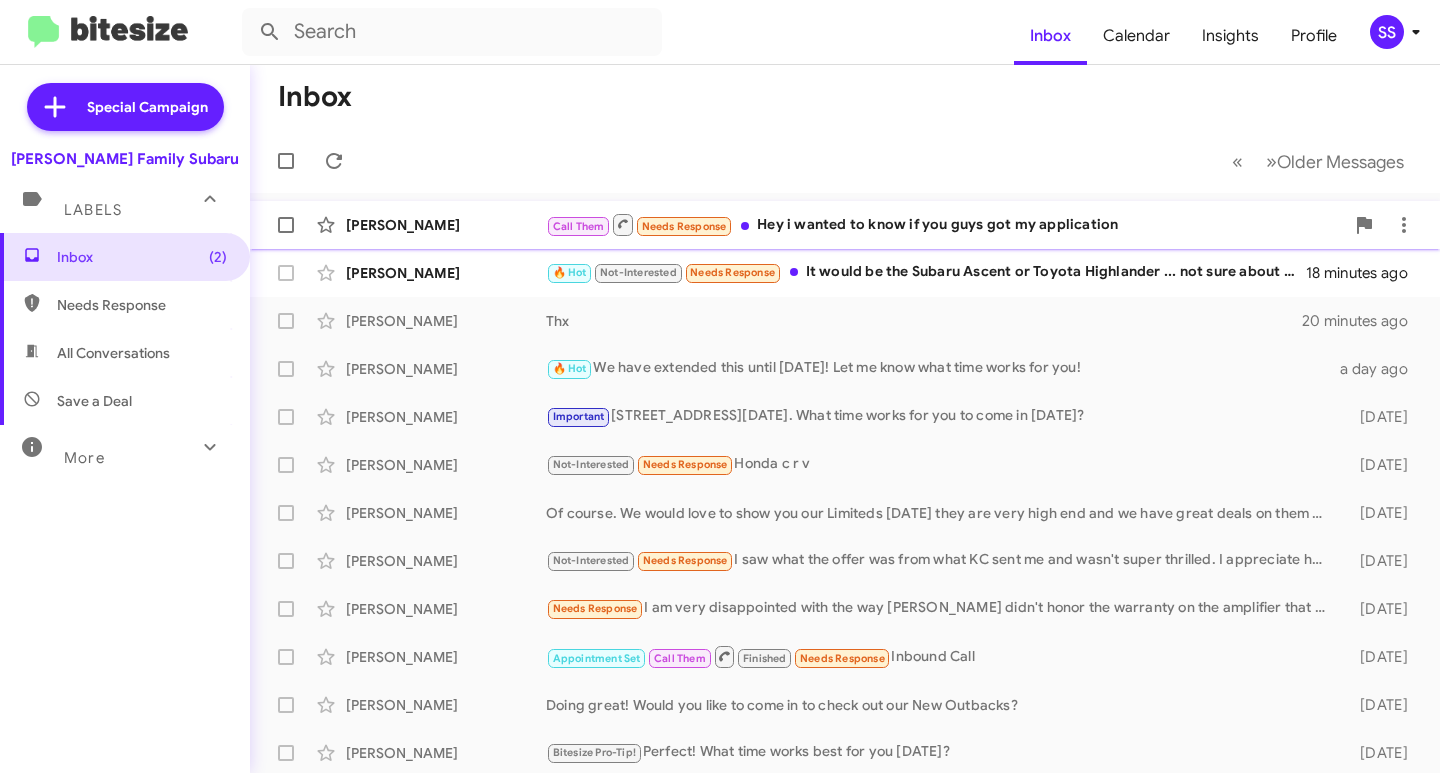 click on "Call Them   Needs Response   Hey i wanted to know if you guys got my application" 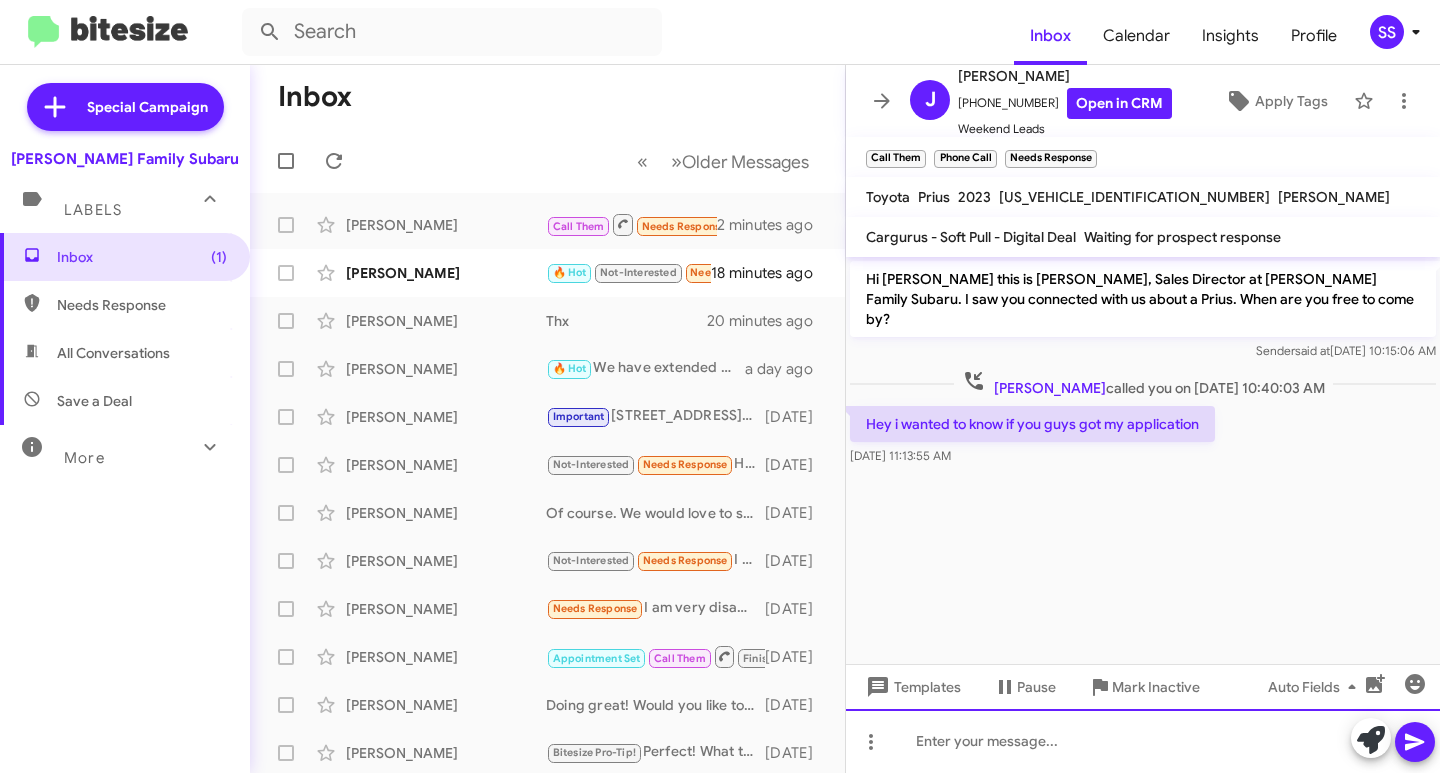 click 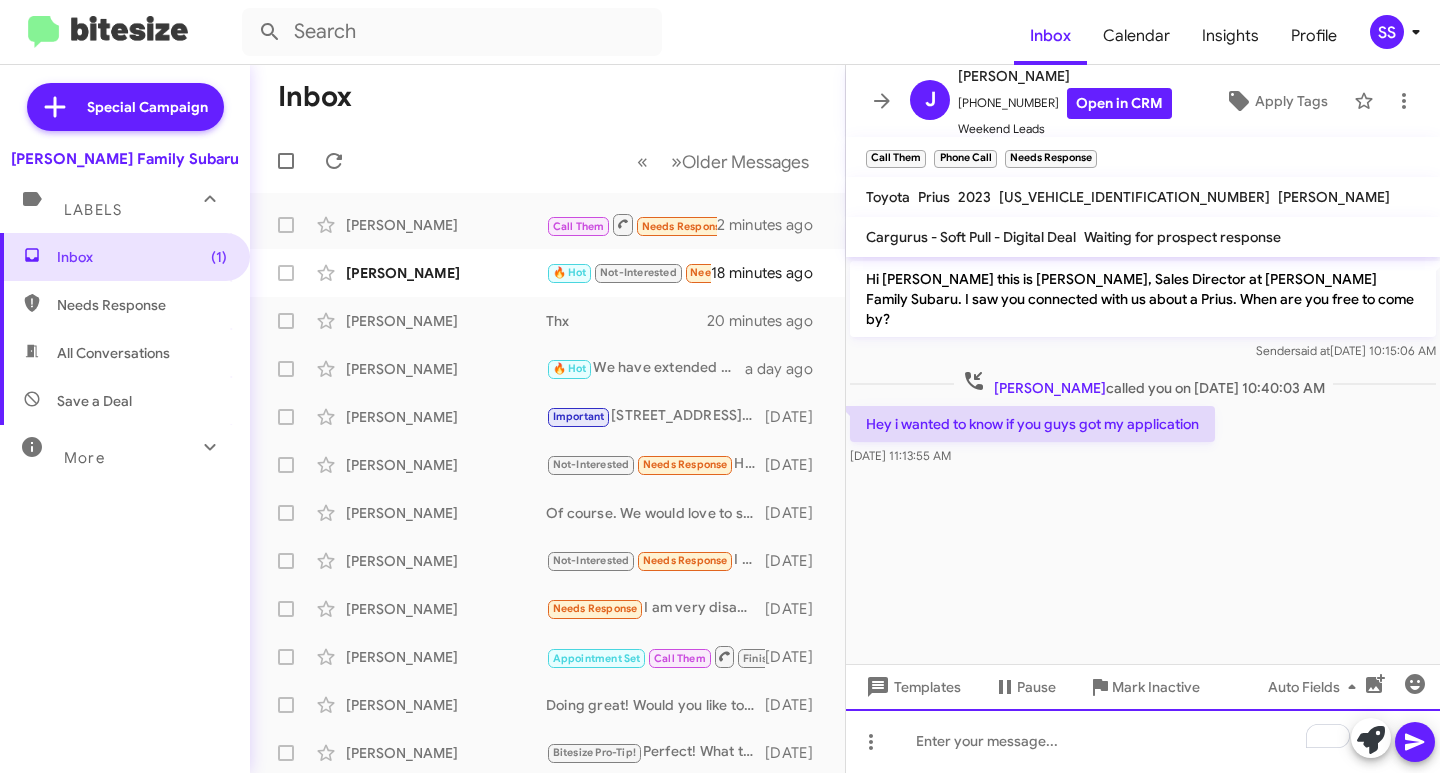 type 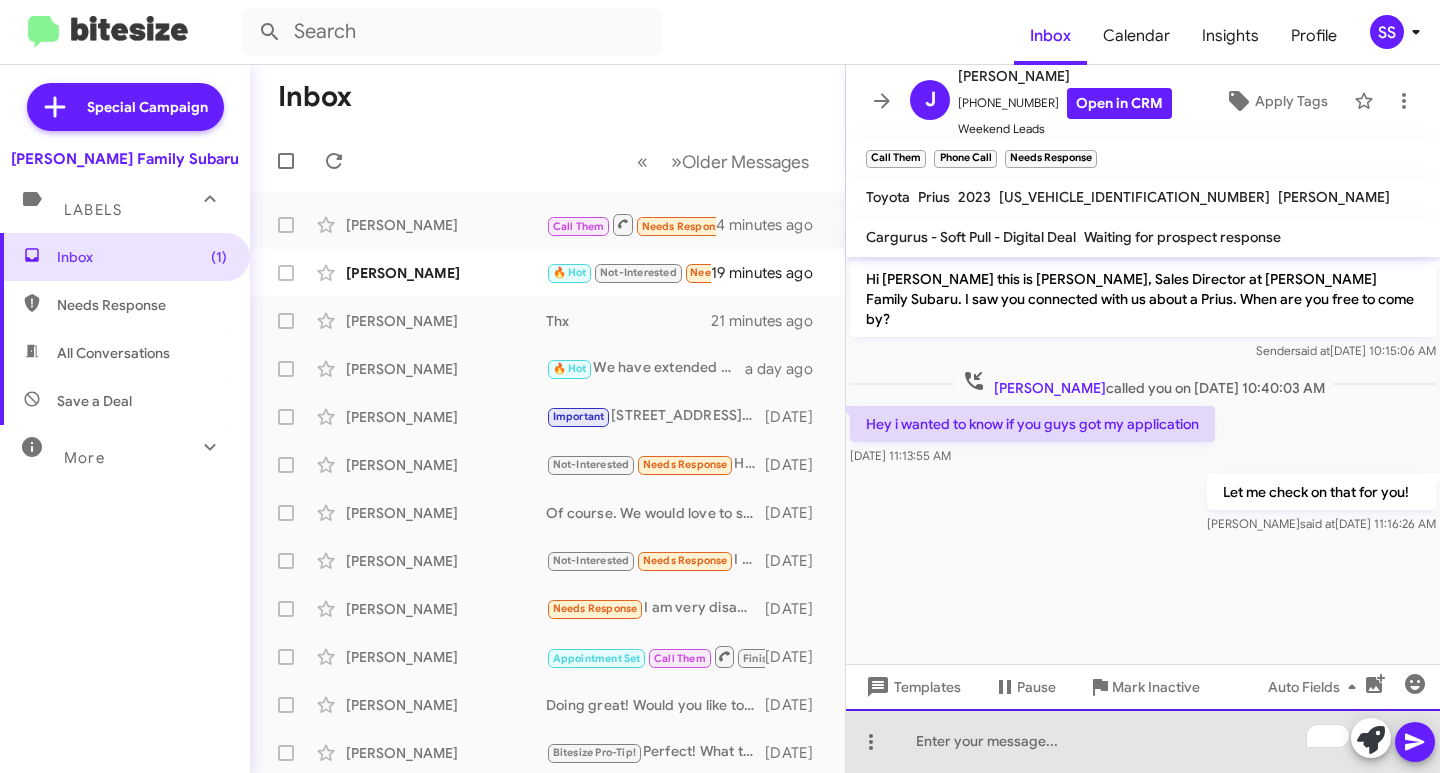 click 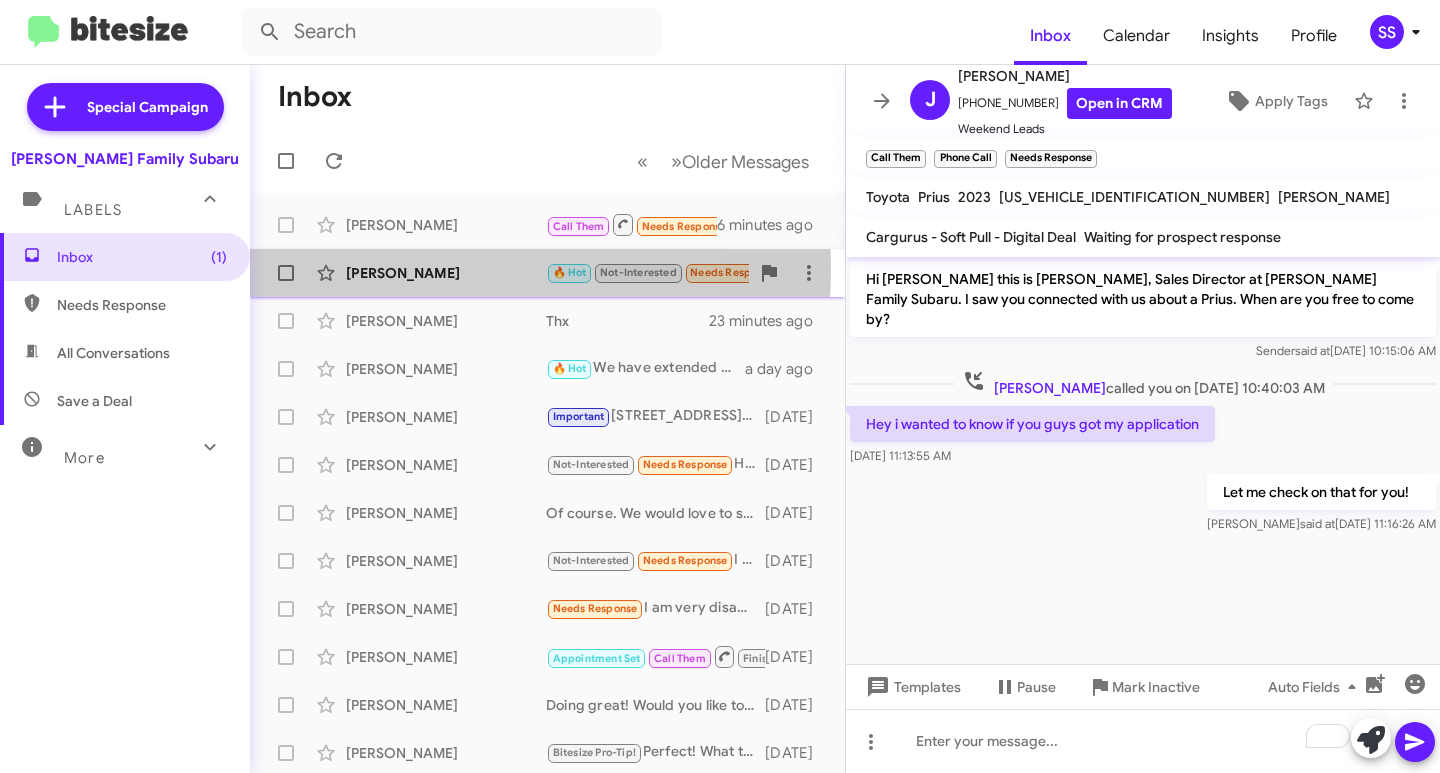 click on "[PERSON_NAME]" 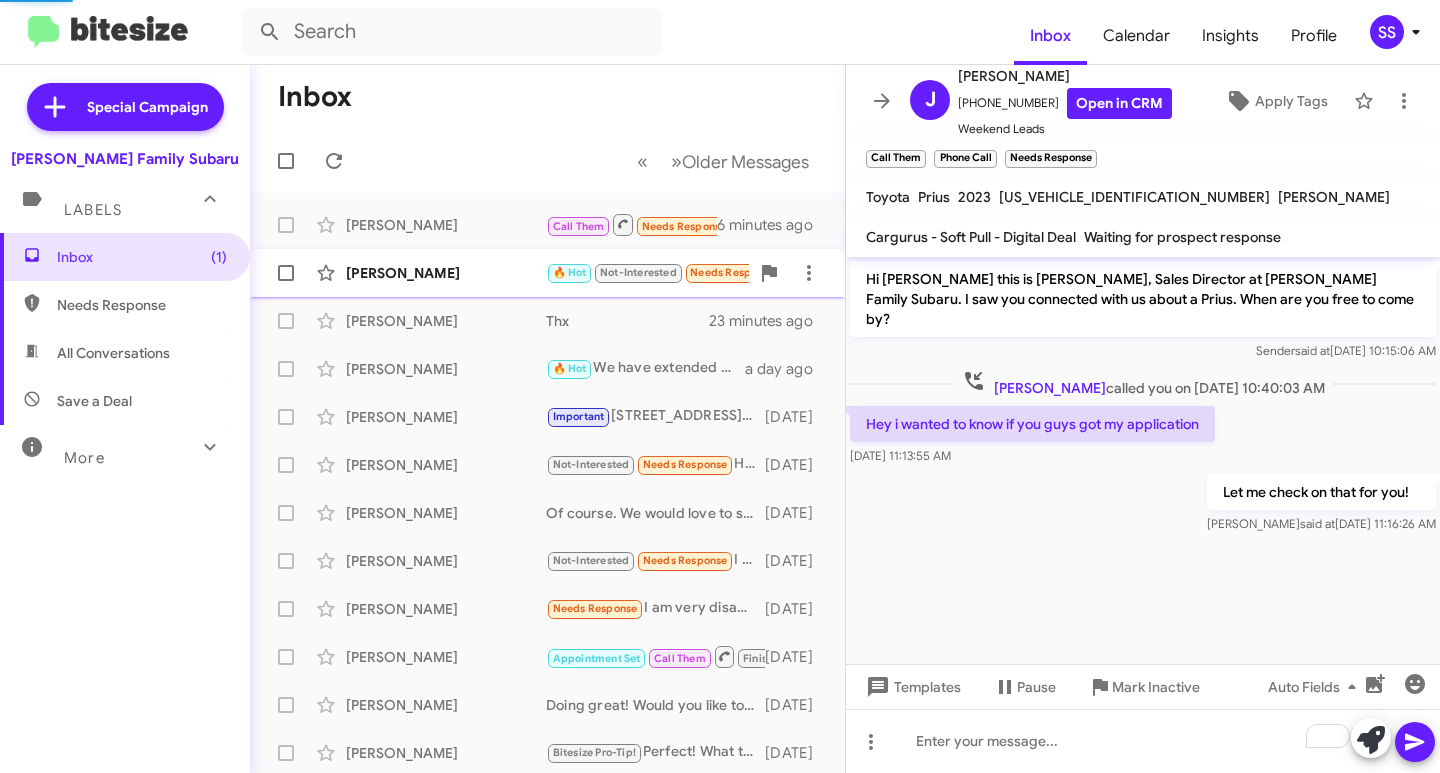 scroll, scrollTop: 525, scrollLeft: 0, axis: vertical 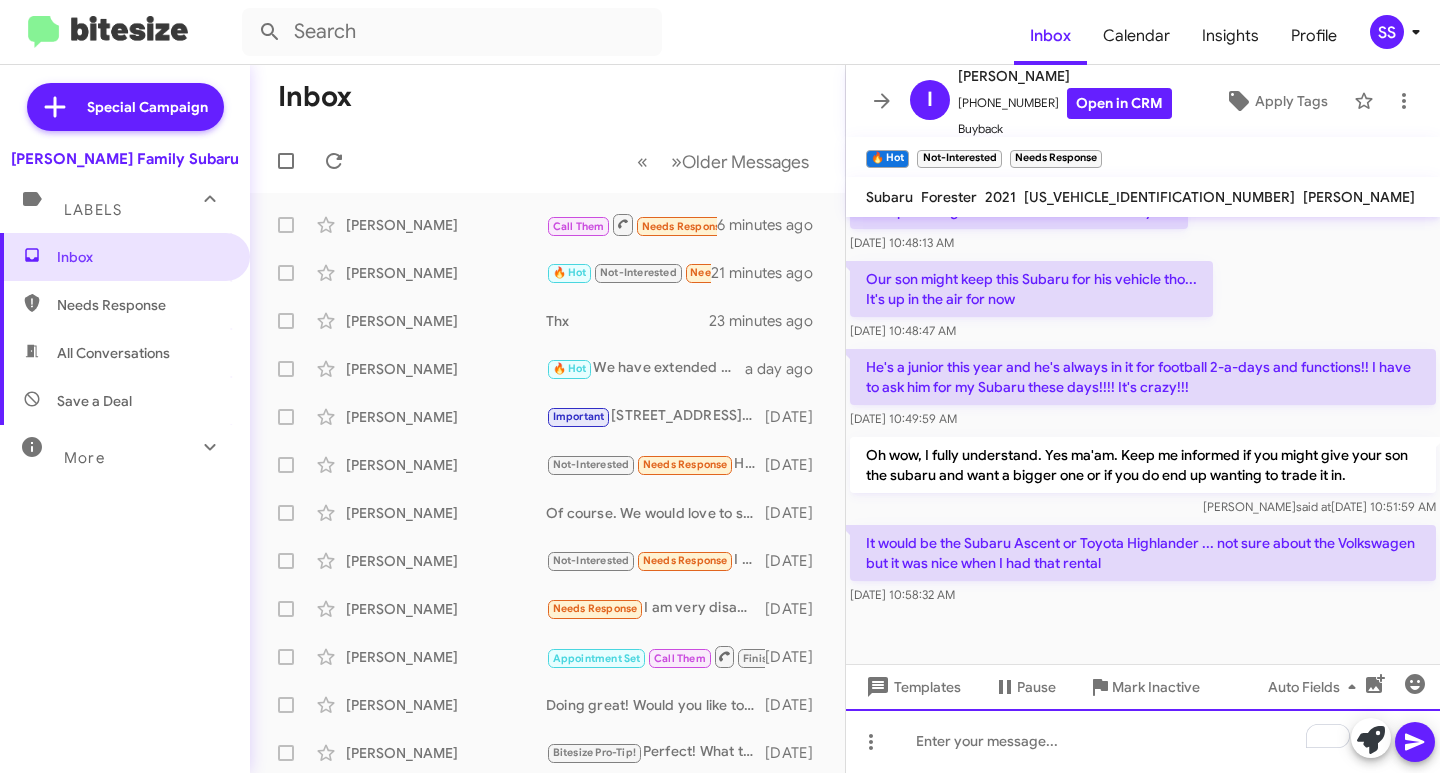 click 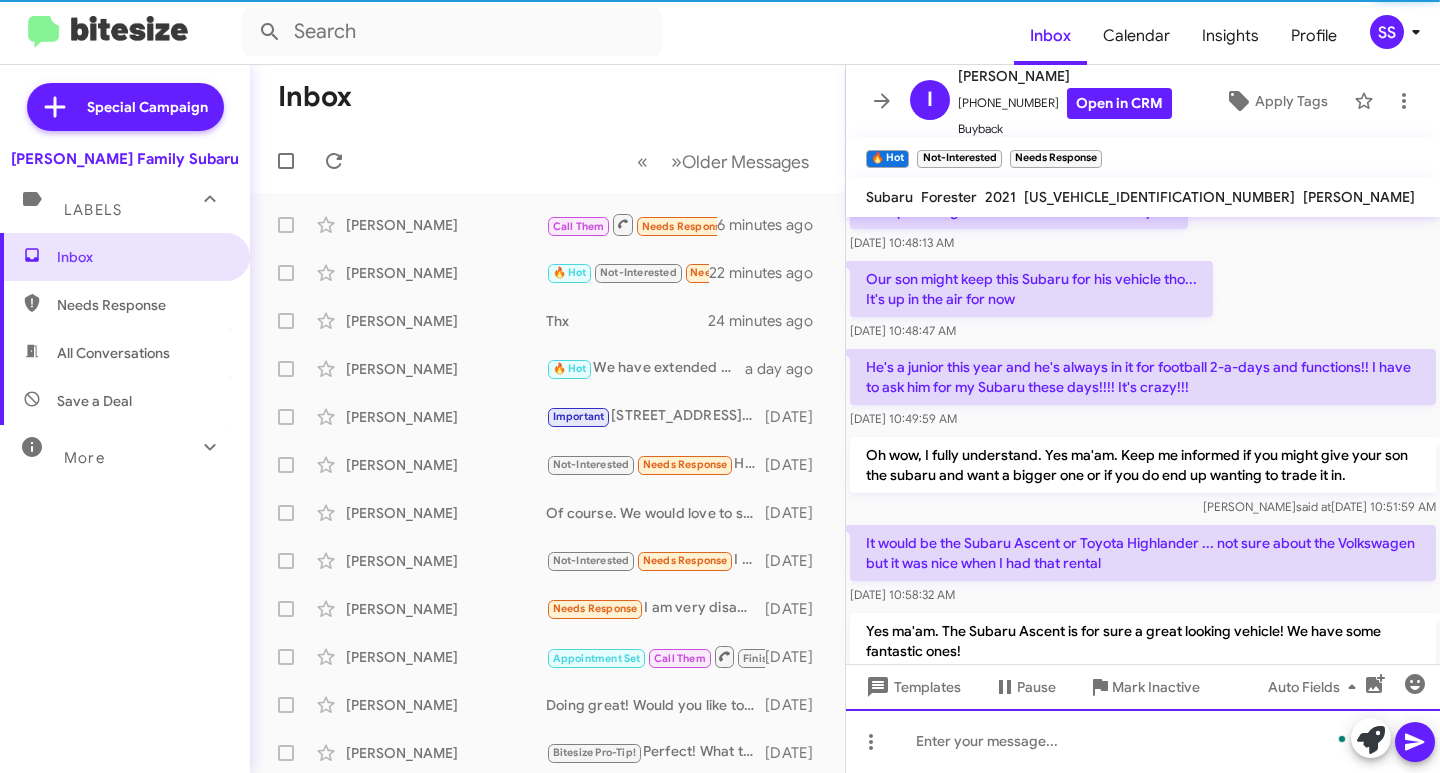 scroll, scrollTop: 618, scrollLeft: 0, axis: vertical 